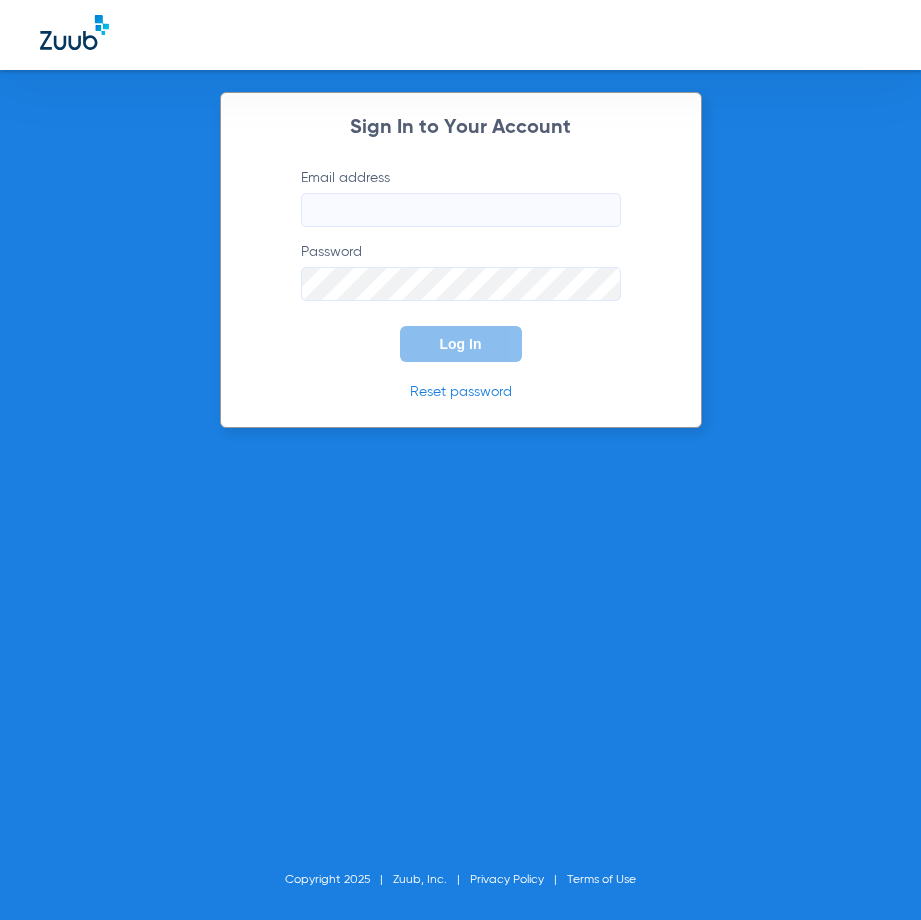 scroll, scrollTop: 0, scrollLeft: 0, axis: both 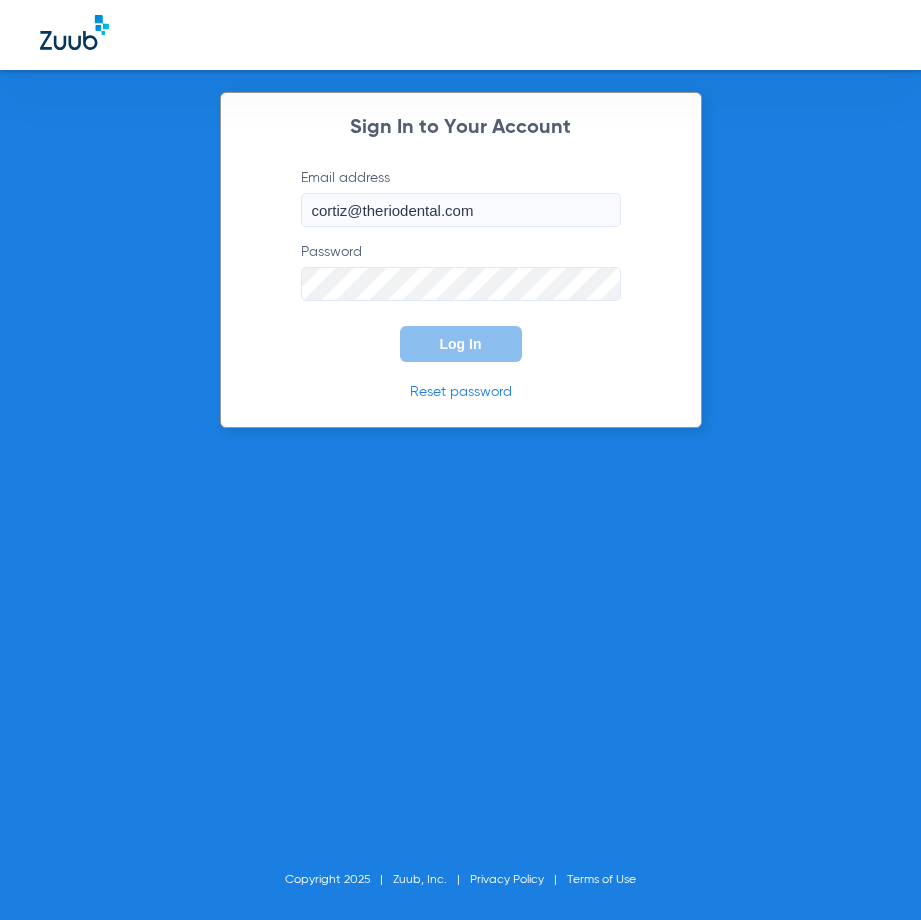 type on "cortiz@theriodental.com" 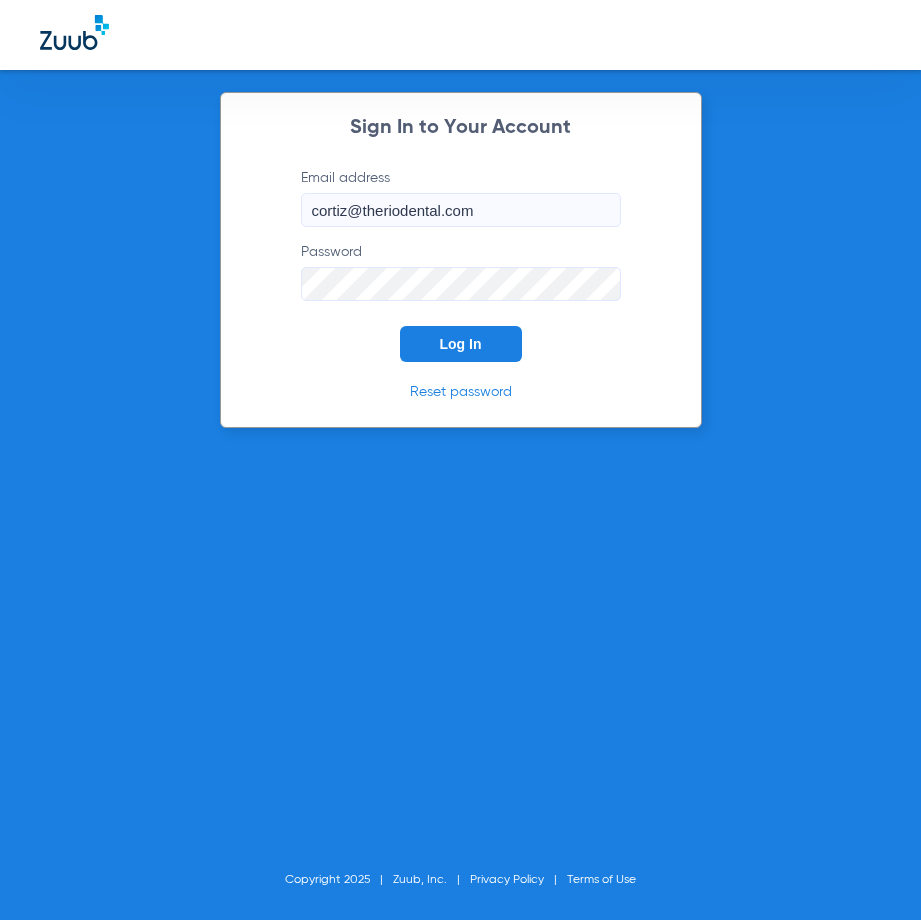 click on "Log In" 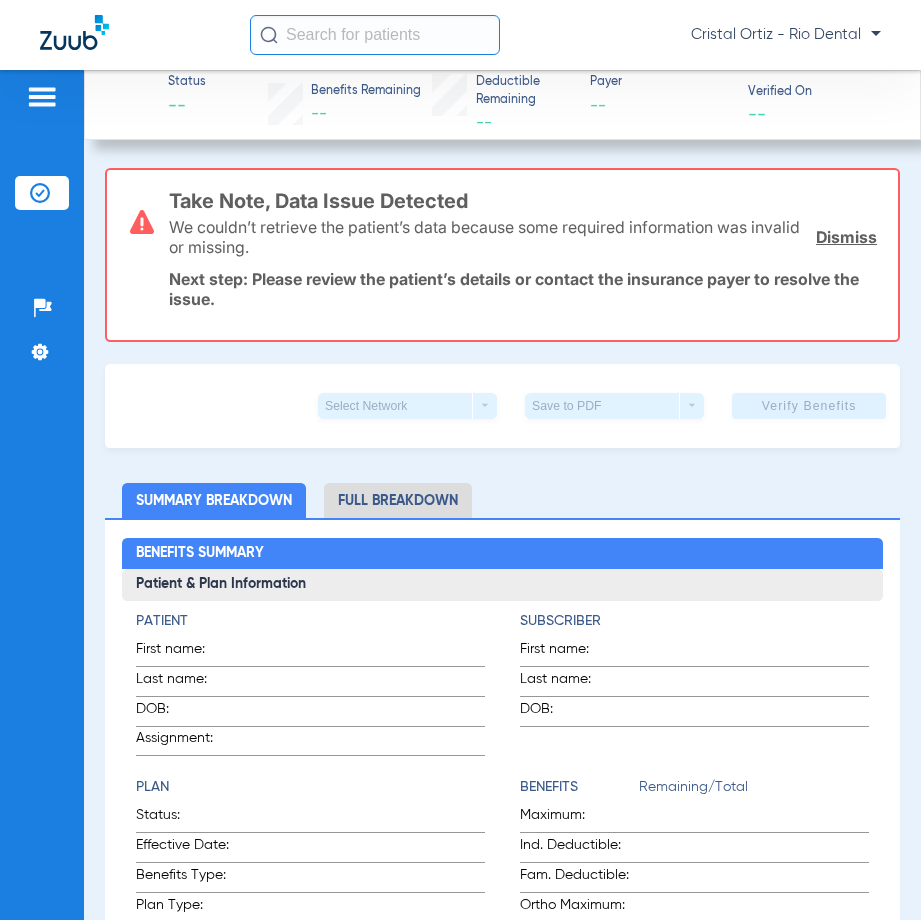 click 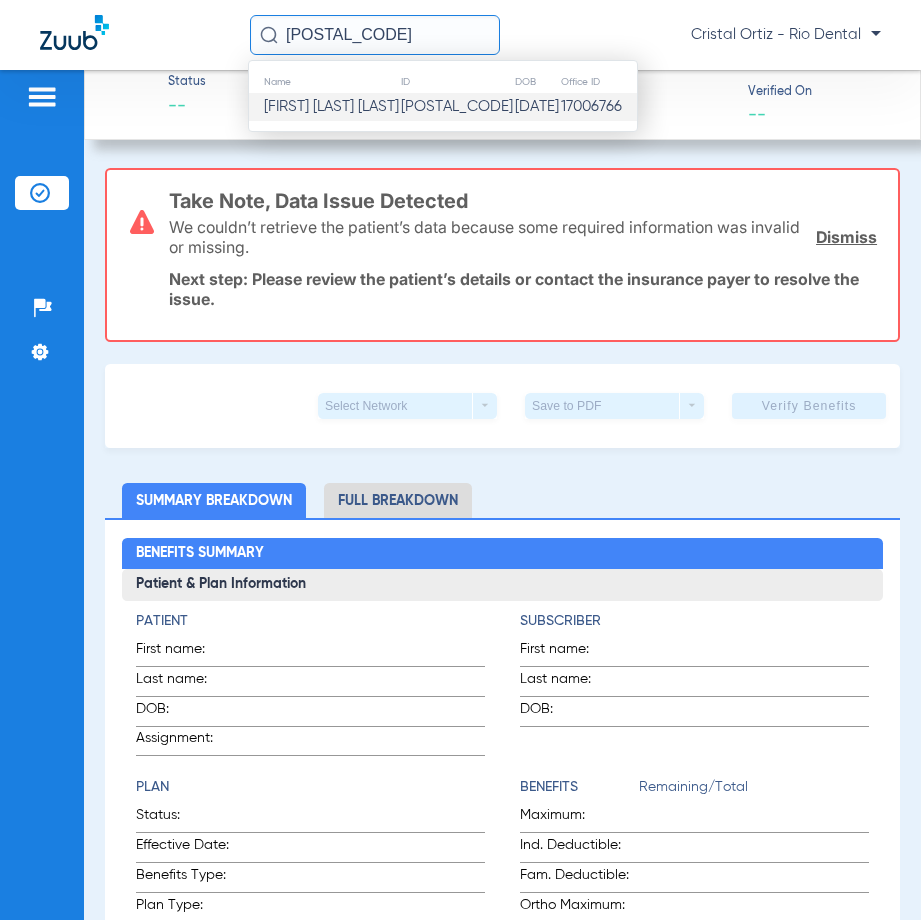 type on "85433" 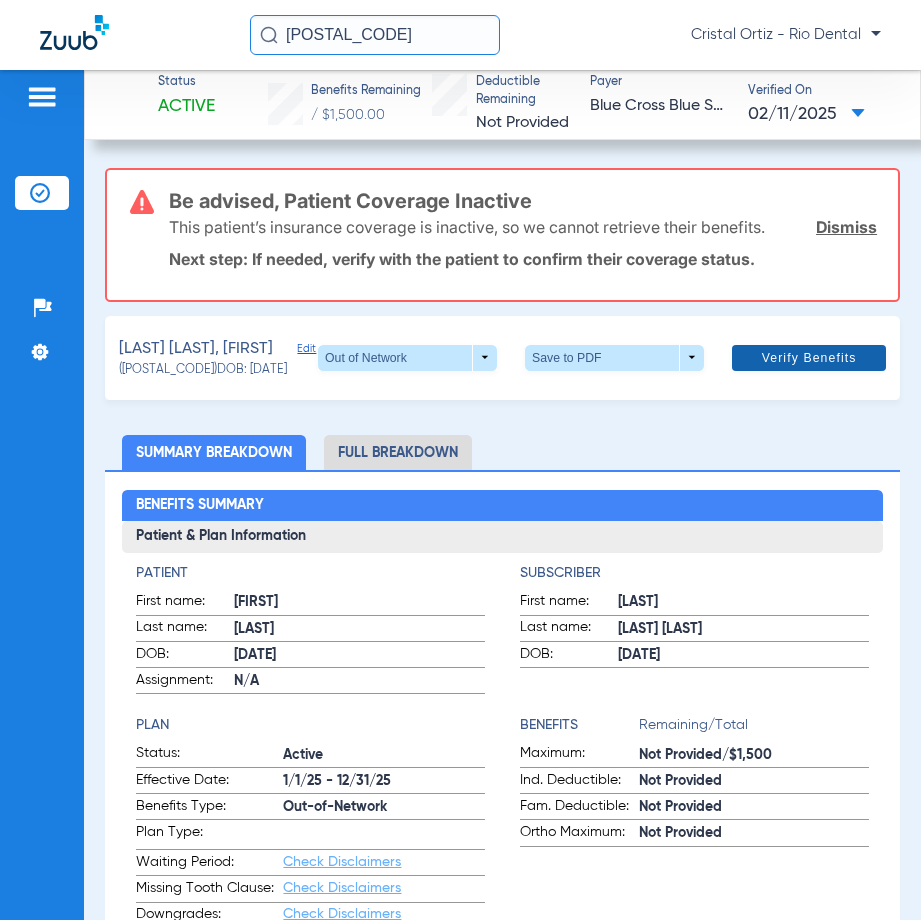 click 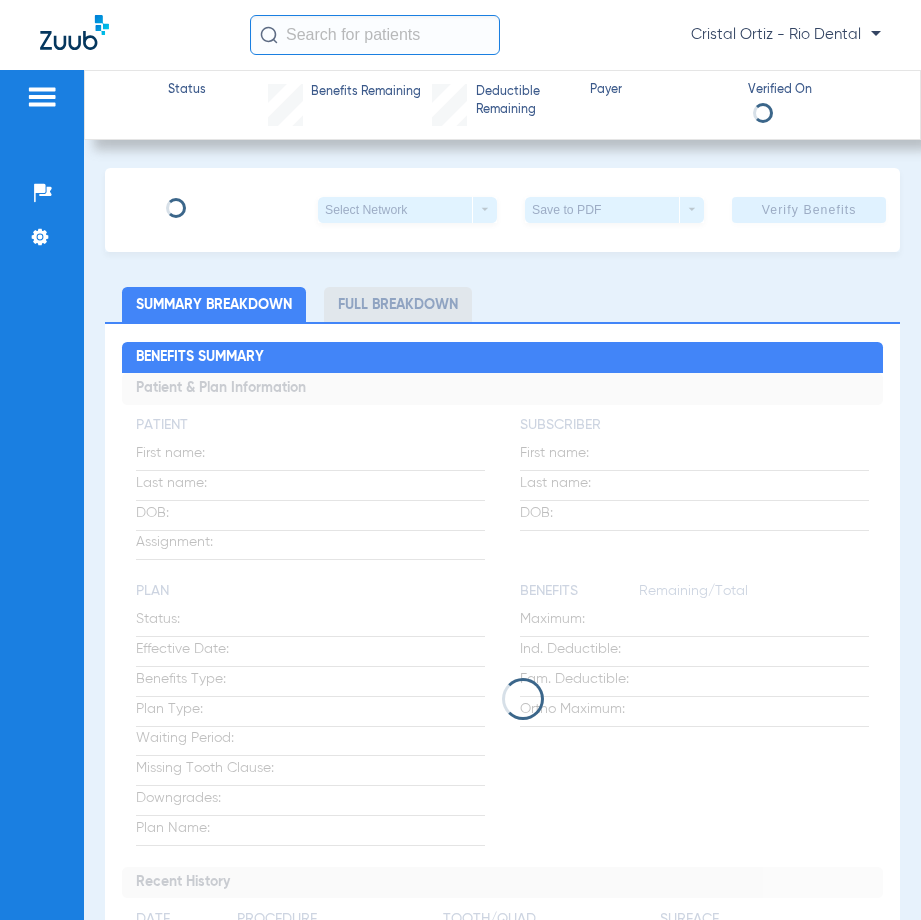 scroll, scrollTop: 0, scrollLeft: 0, axis: both 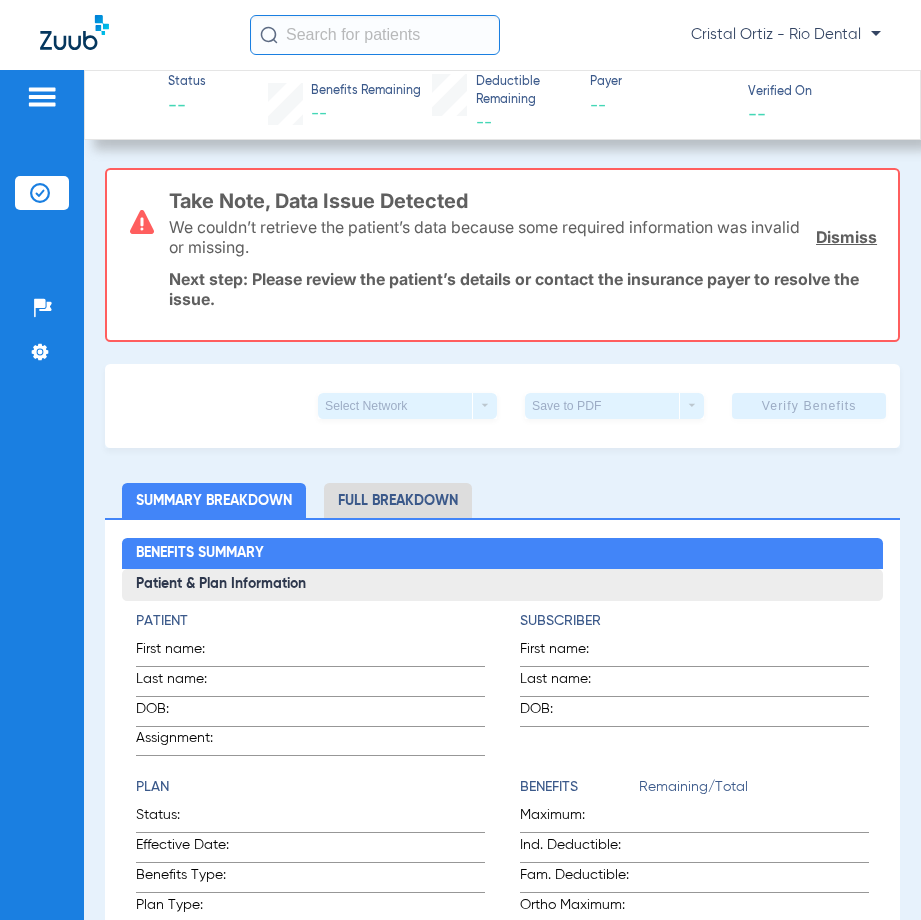 click 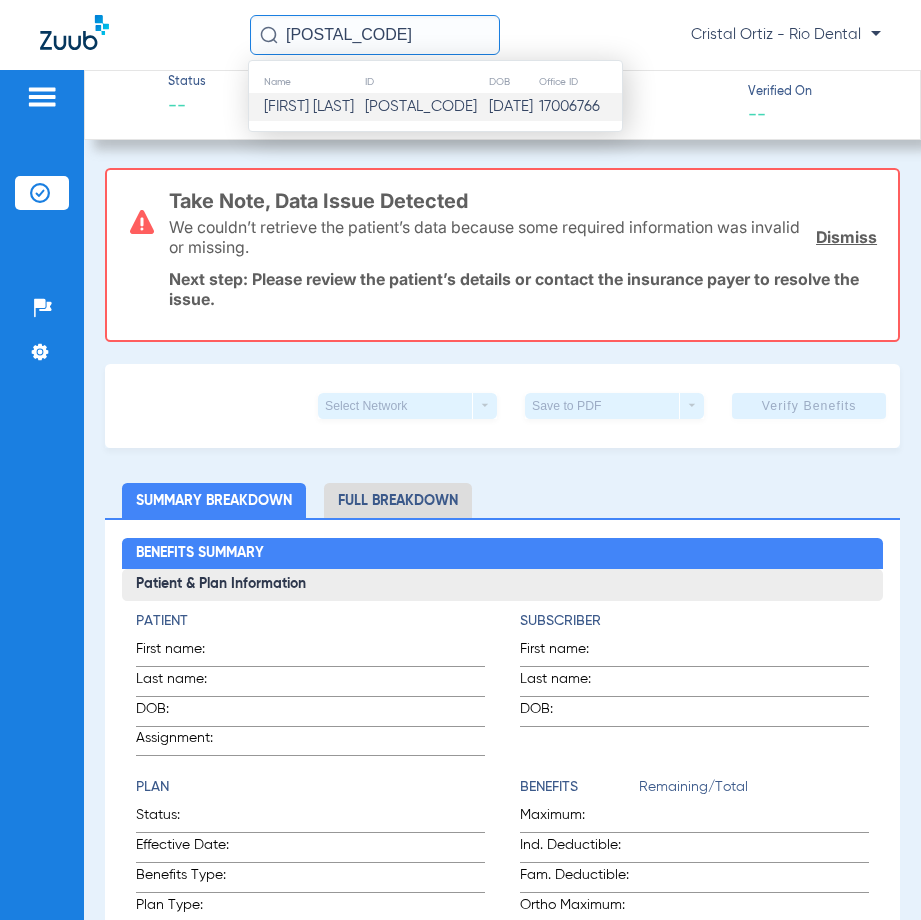 type on "[POSTAL_CODE]" 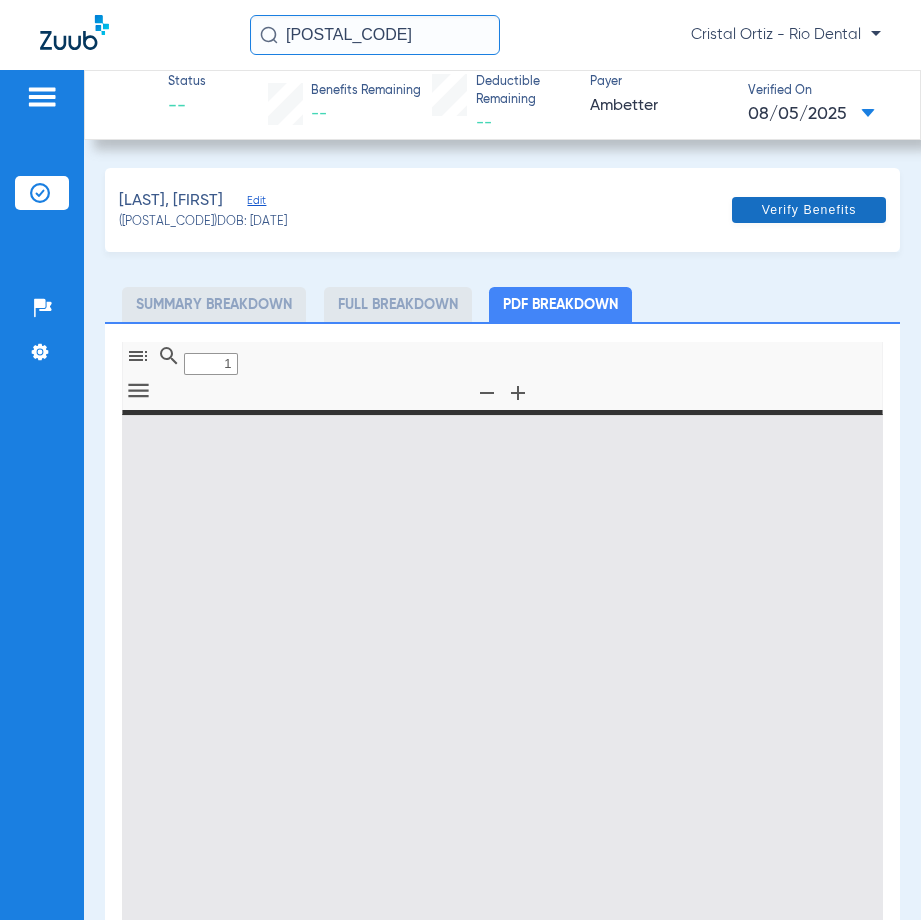 type on "0" 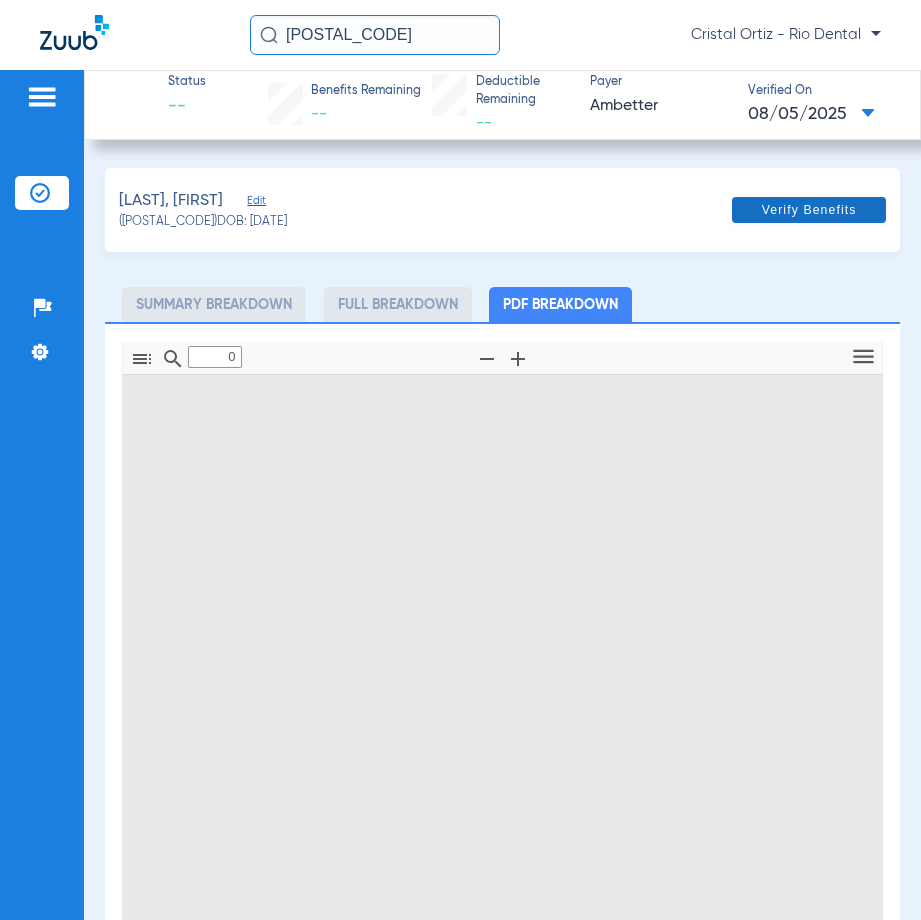 type on "1" 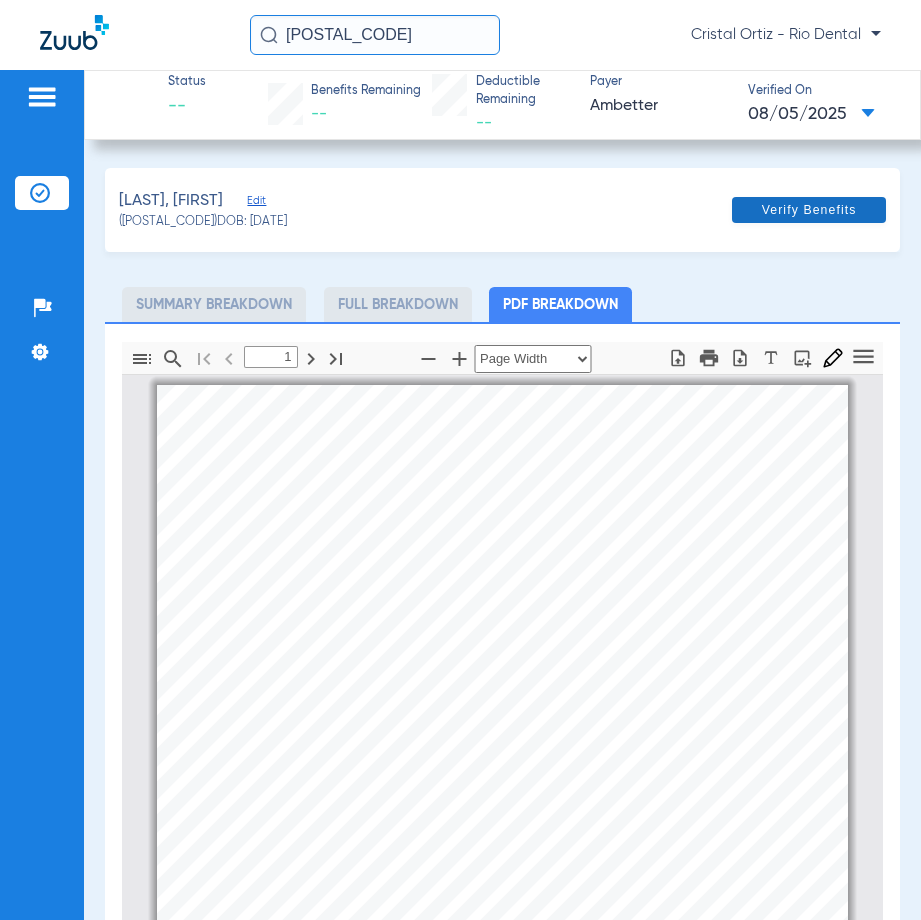 scroll, scrollTop: 10, scrollLeft: 0, axis: vertical 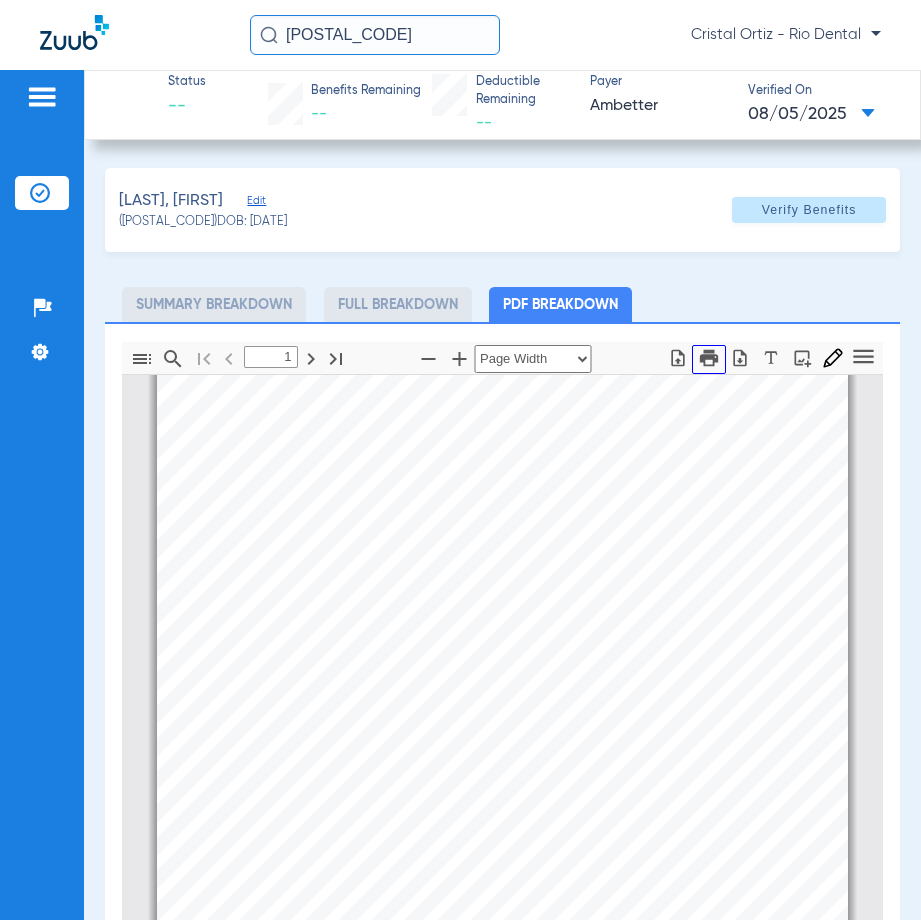 click 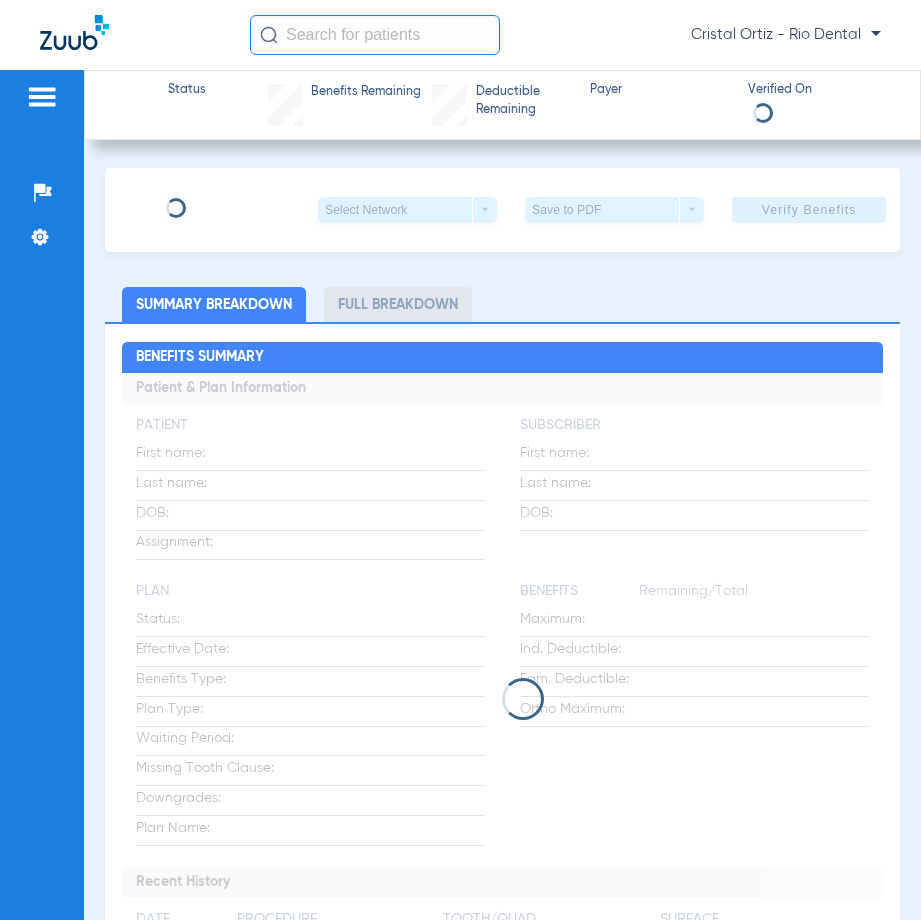 scroll, scrollTop: 0, scrollLeft: 0, axis: both 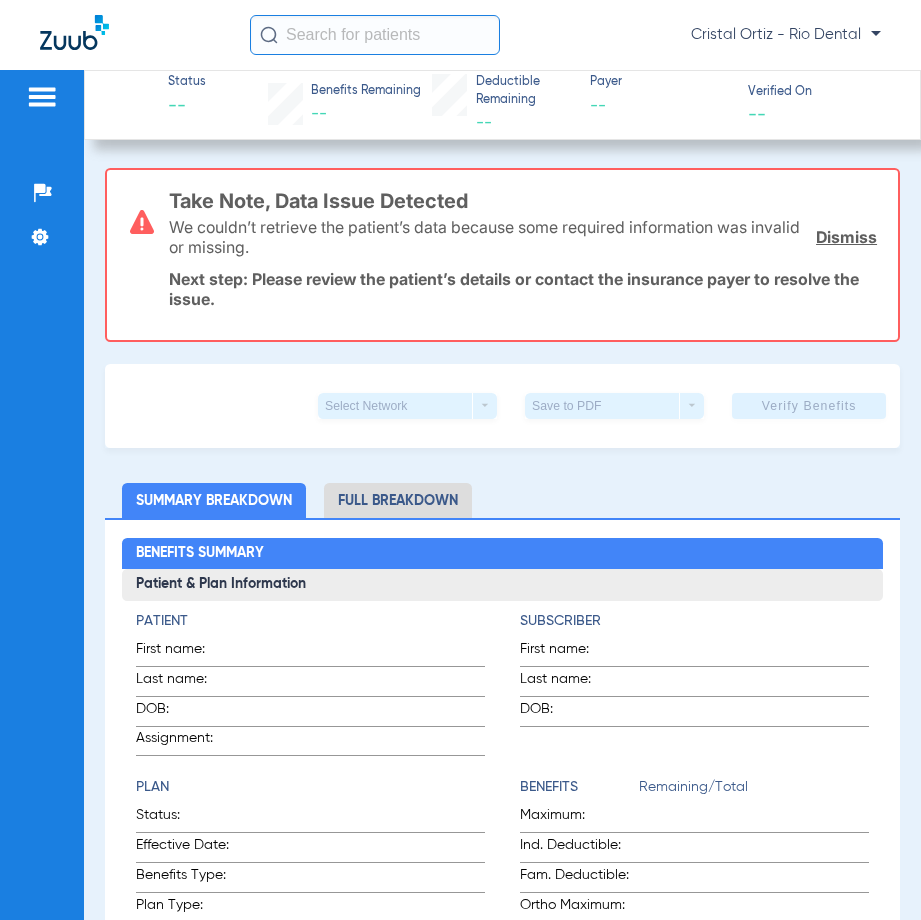 click 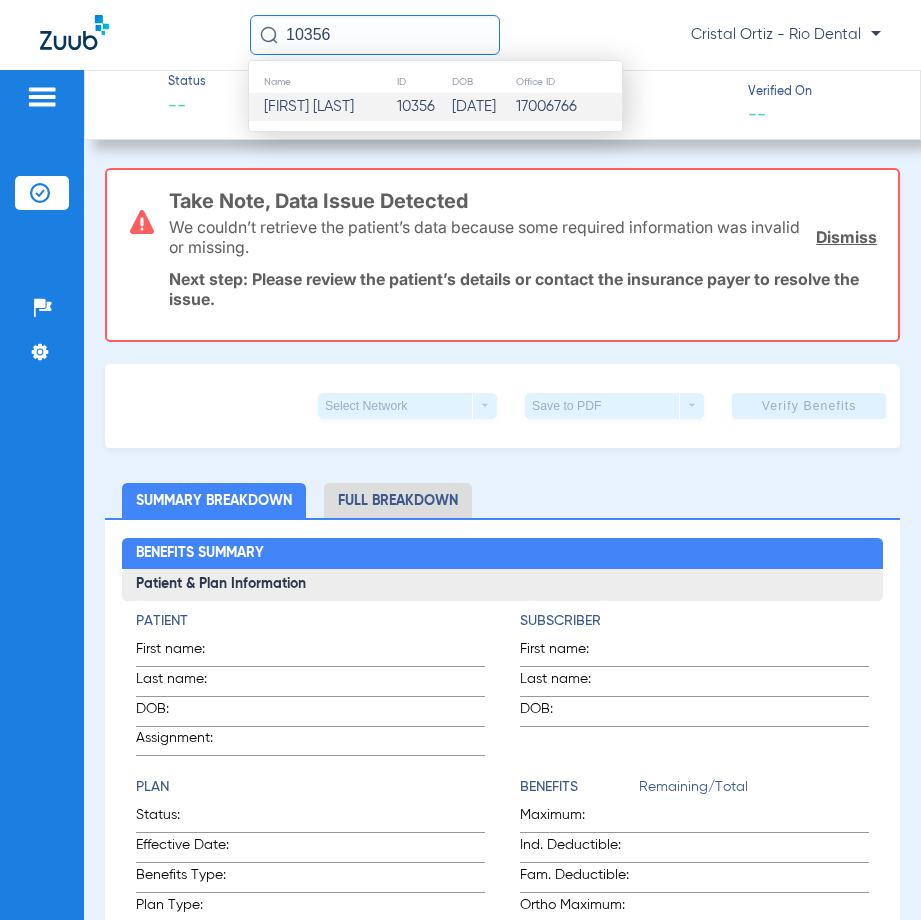 type on "10356" 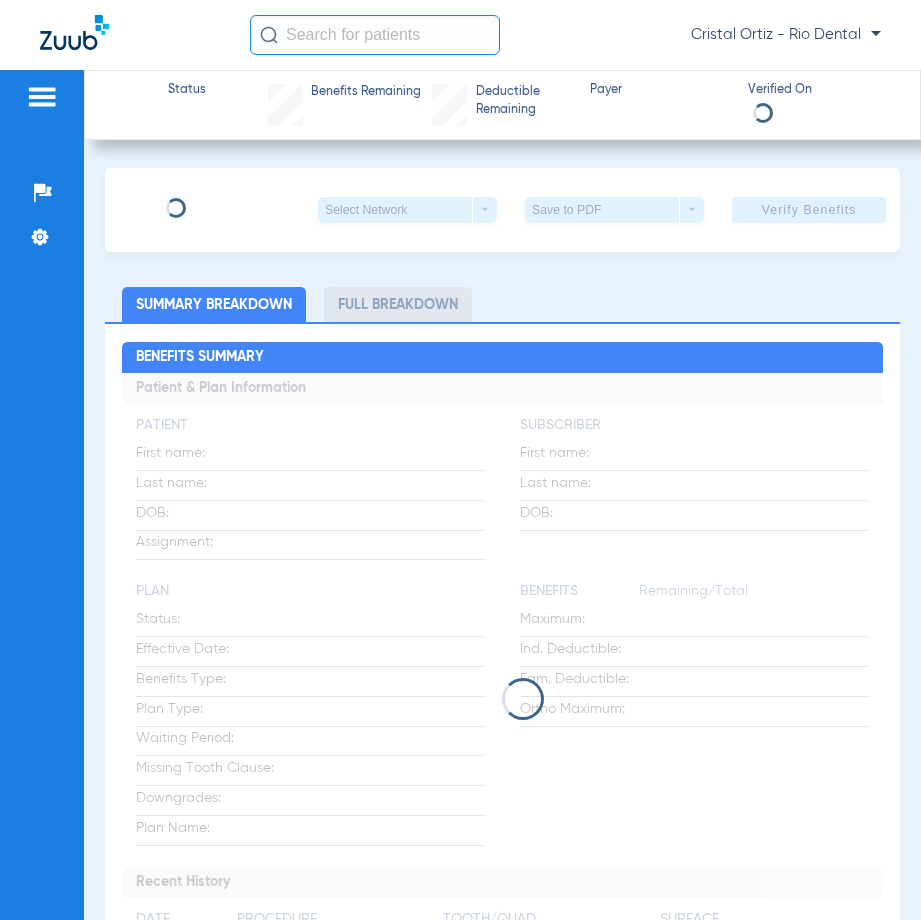 scroll, scrollTop: 0, scrollLeft: 0, axis: both 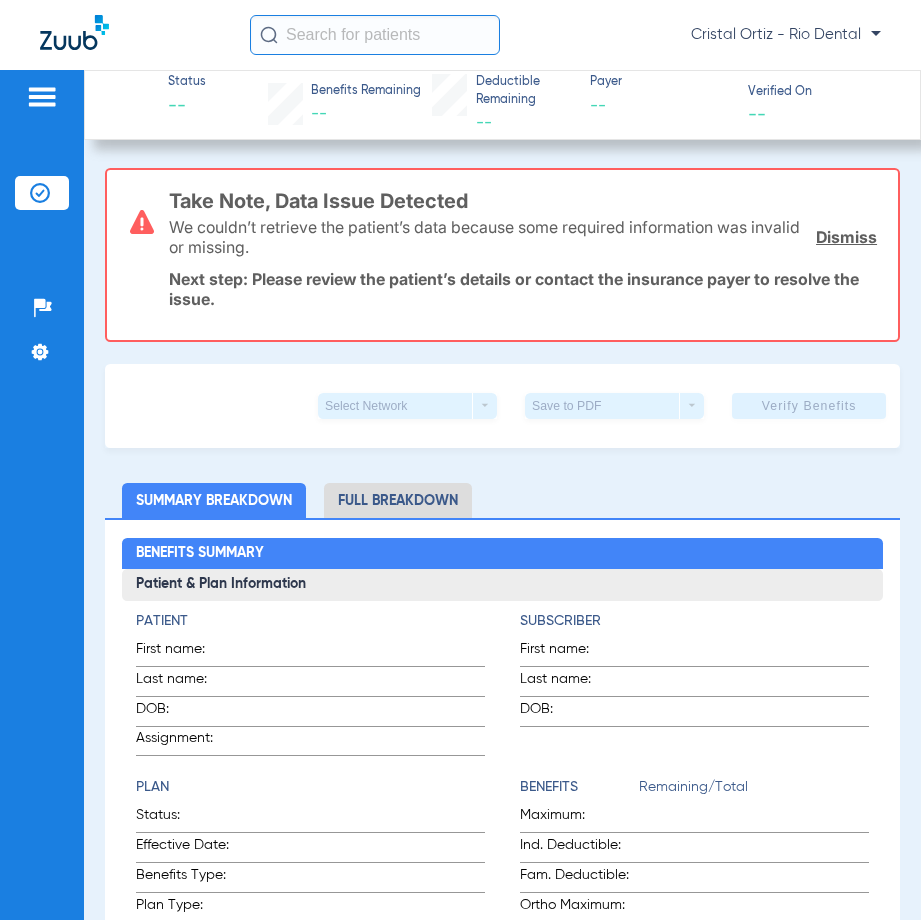 click 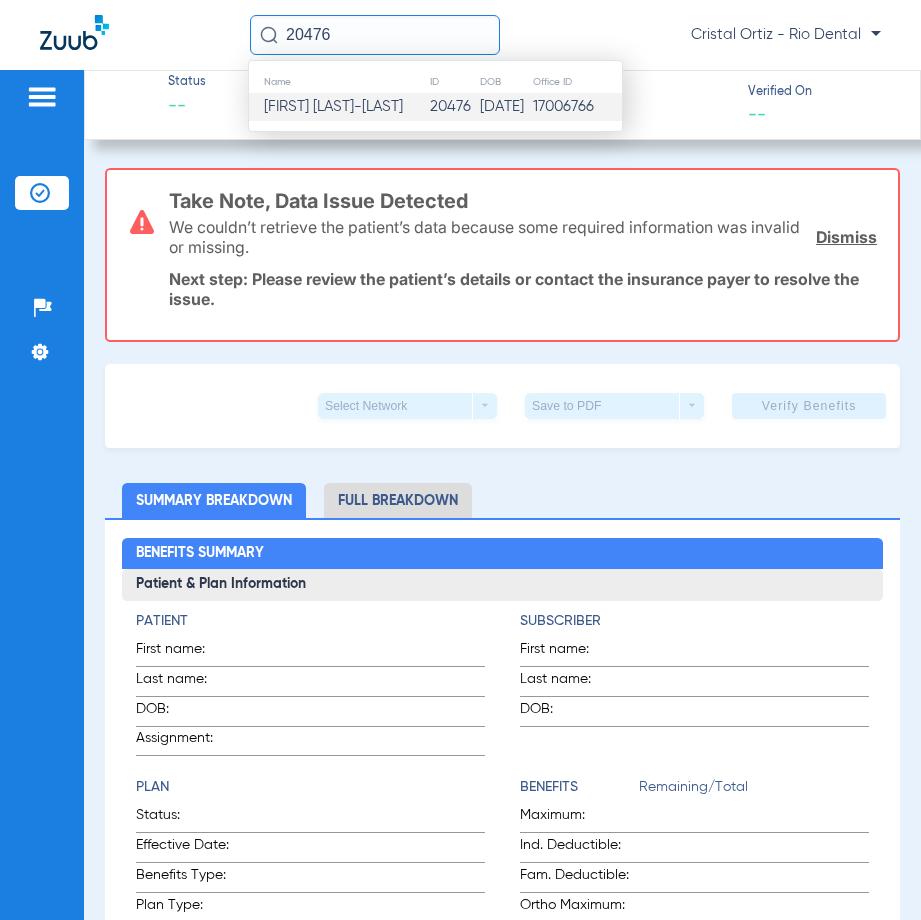type on "20476" 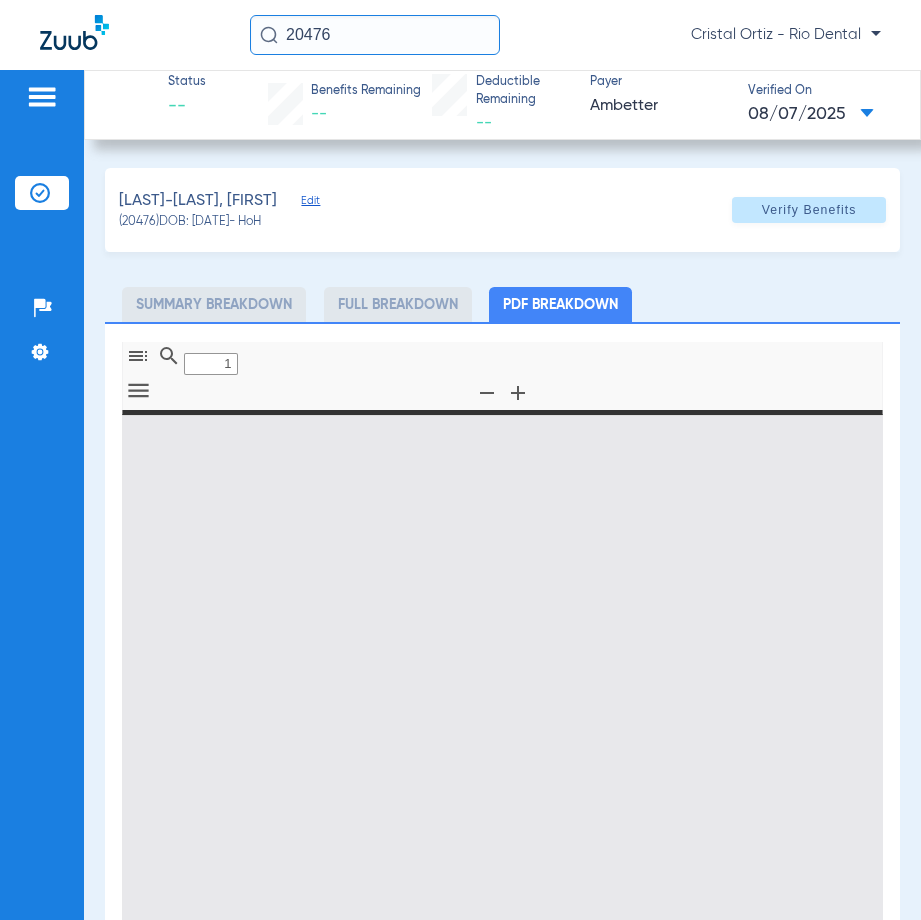 type on "0" 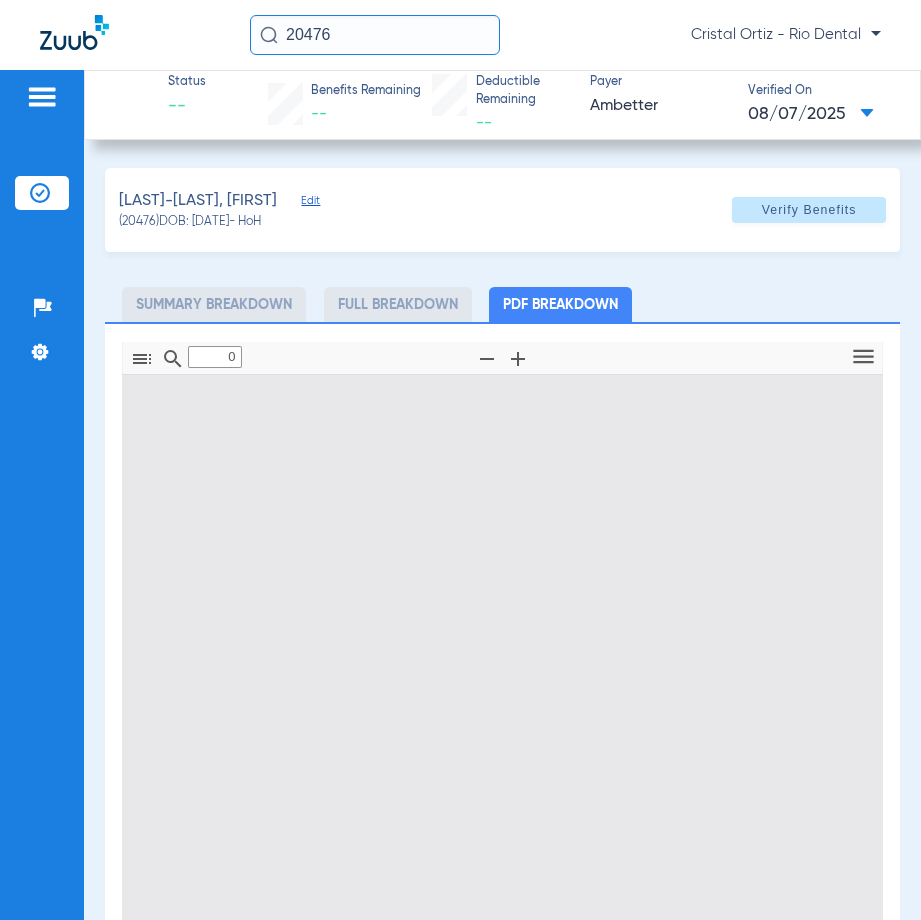type on "1" 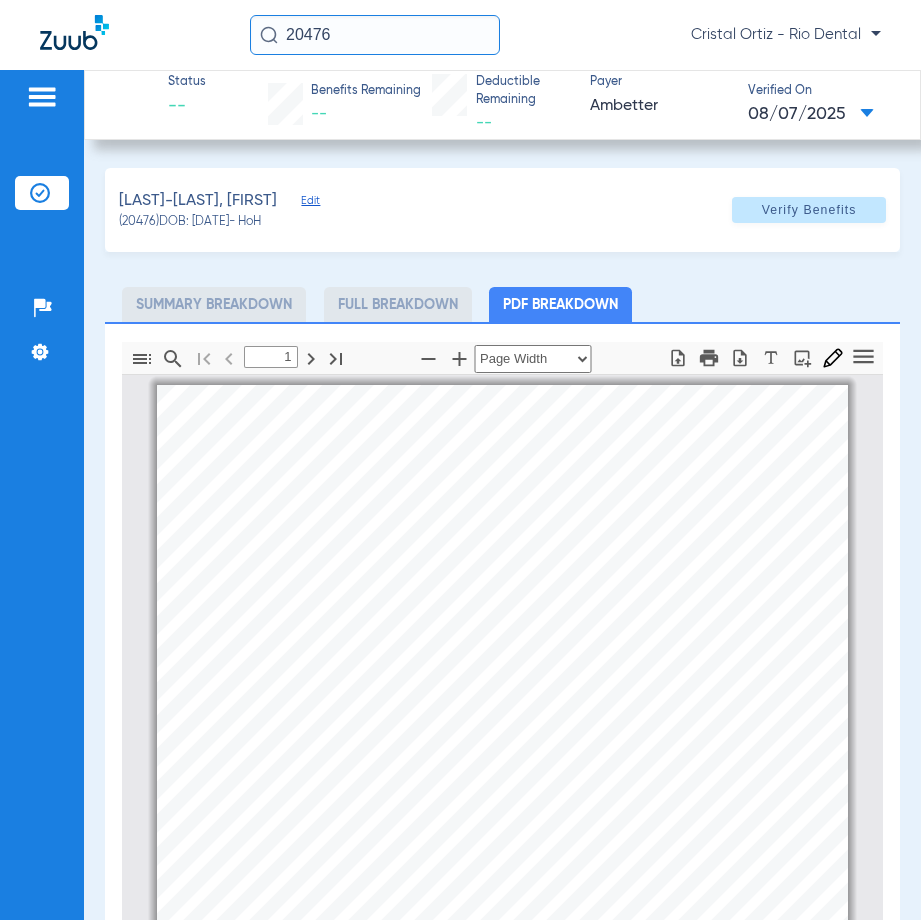 scroll, scrollTop: 10, scrollLeft: 0, axis: vertical 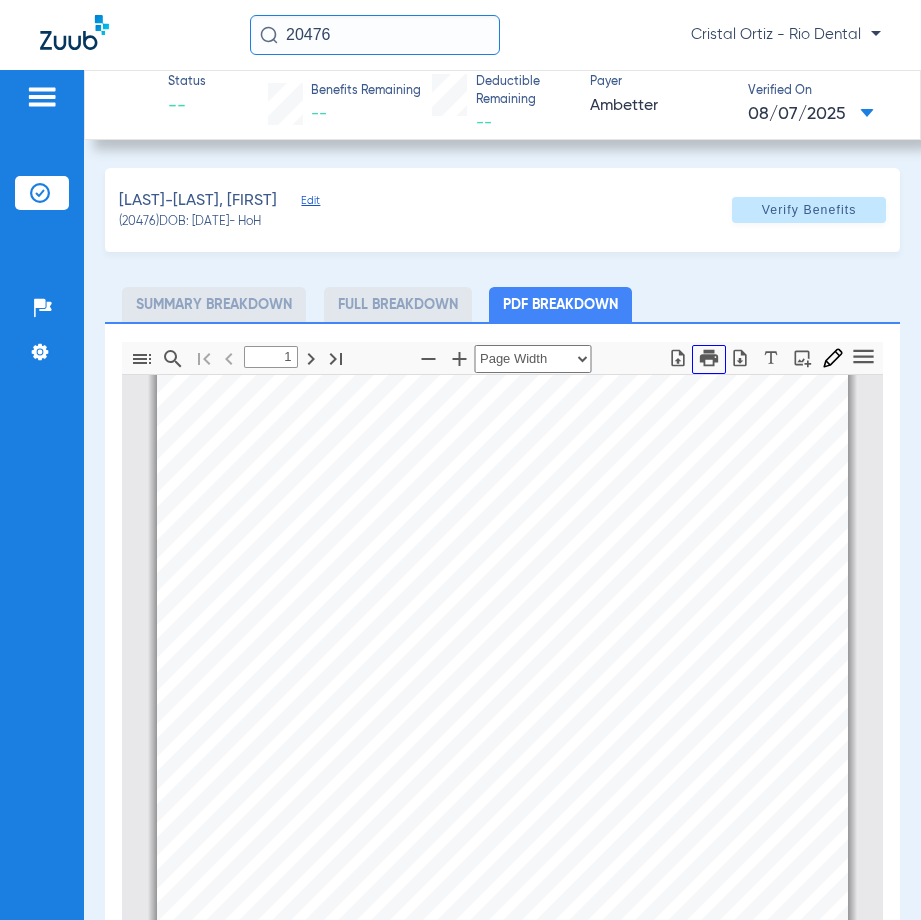 click 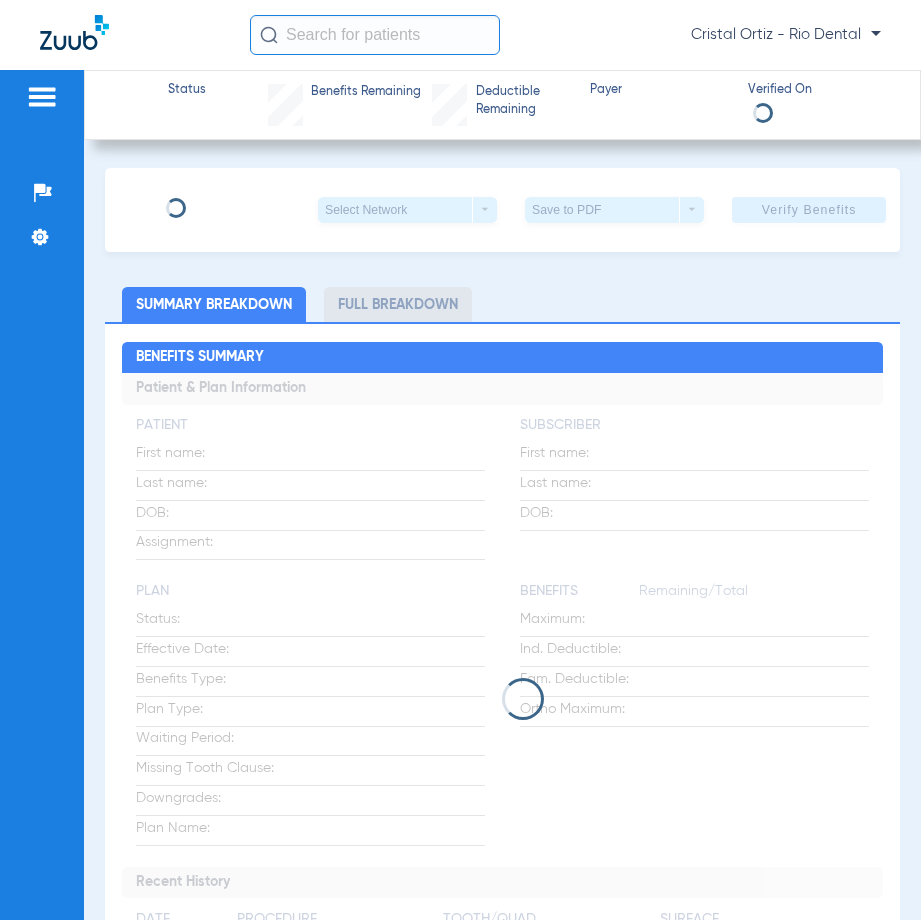 scroll, scrollTop: 0, scrollLeft: 0, axis: both 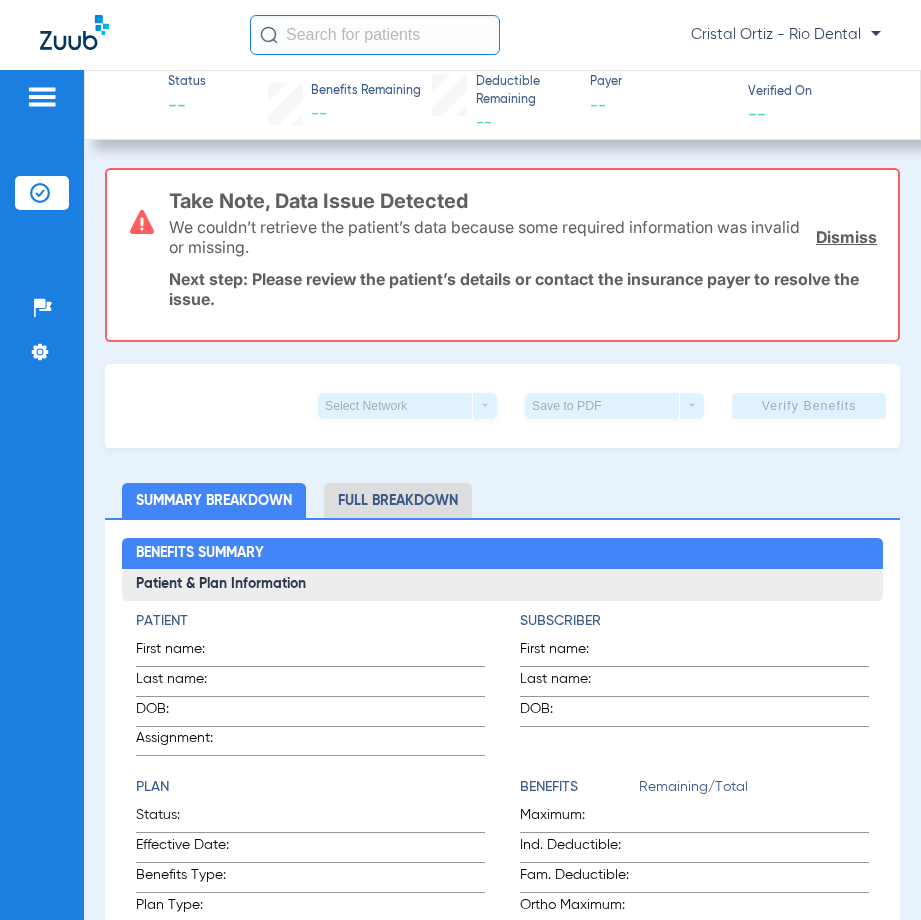 click 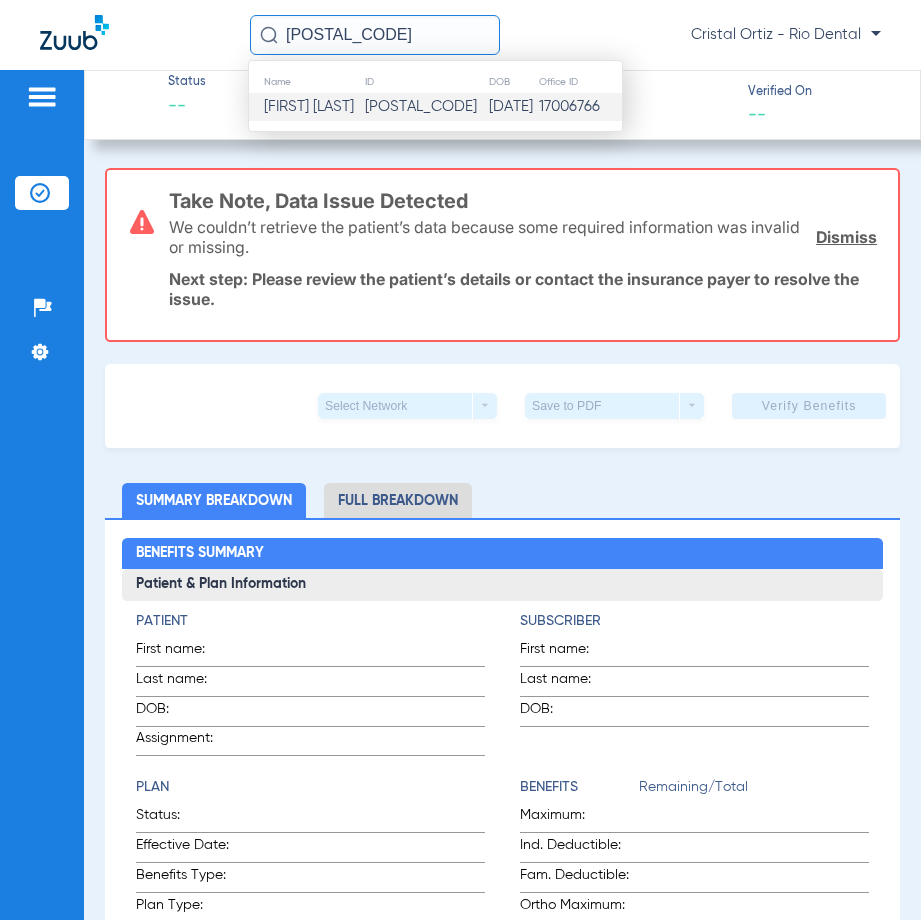 type on "[POSTAL_CODE]" 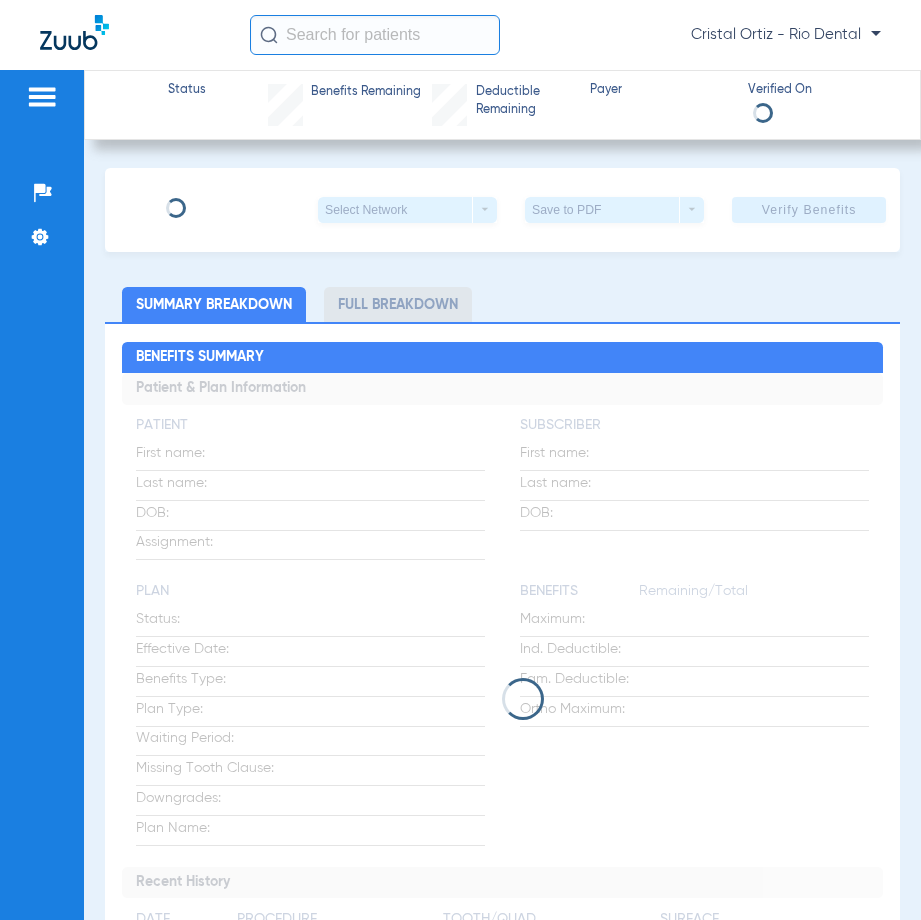 scroll, scrollTop: 0, scrollLeft: 0, axis: both 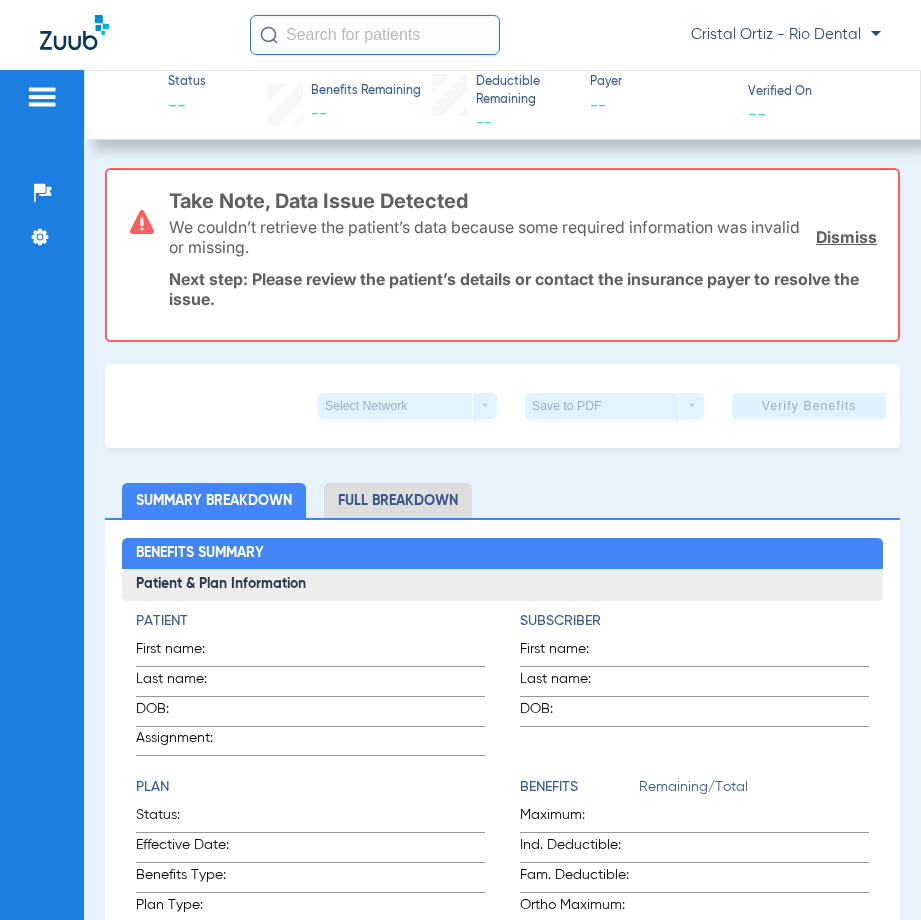 click 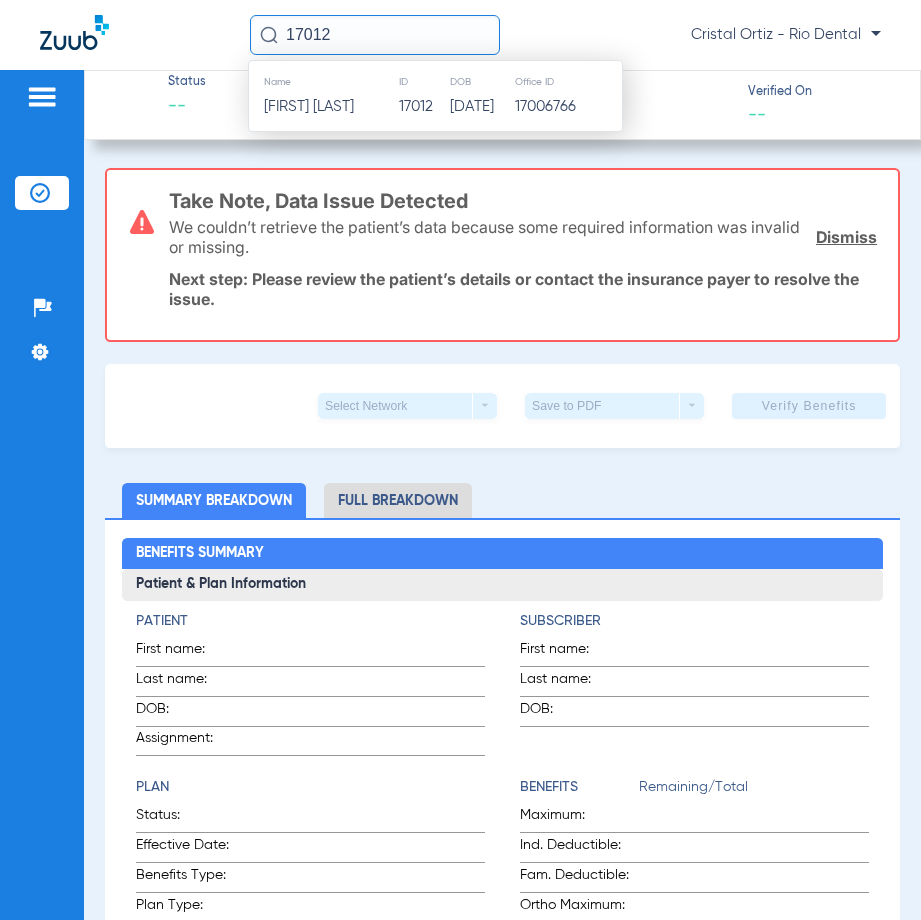 type on "17012" 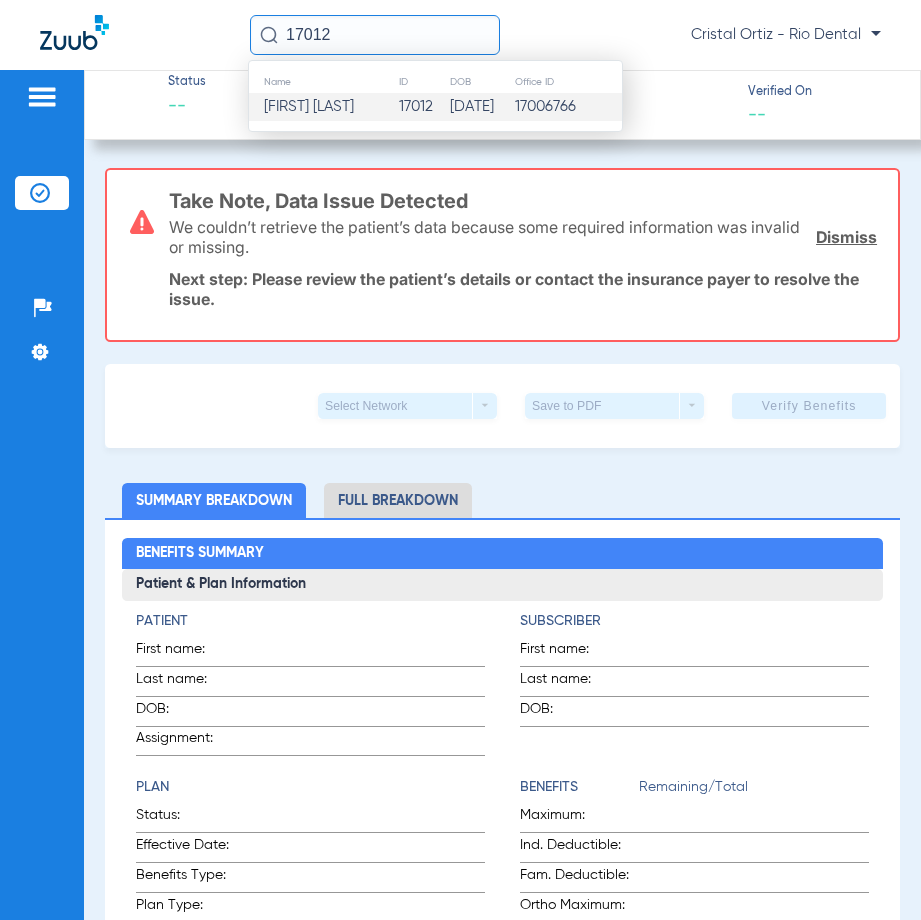click on "Name ID DOB Office ID Sofia De La Cruz 17012  03/24/1966   17006766" 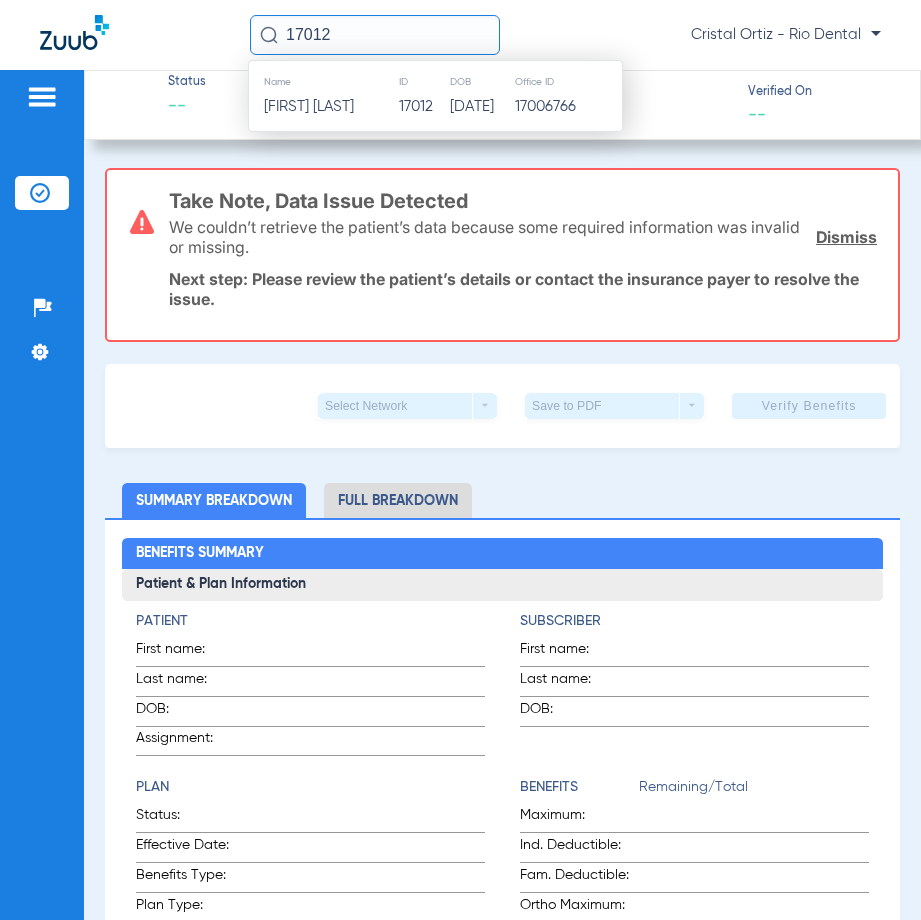 drag, startPoint x: 330, startPoint y: 119, endPoint x: 571, endPoint y: 115, distance: 241.03319 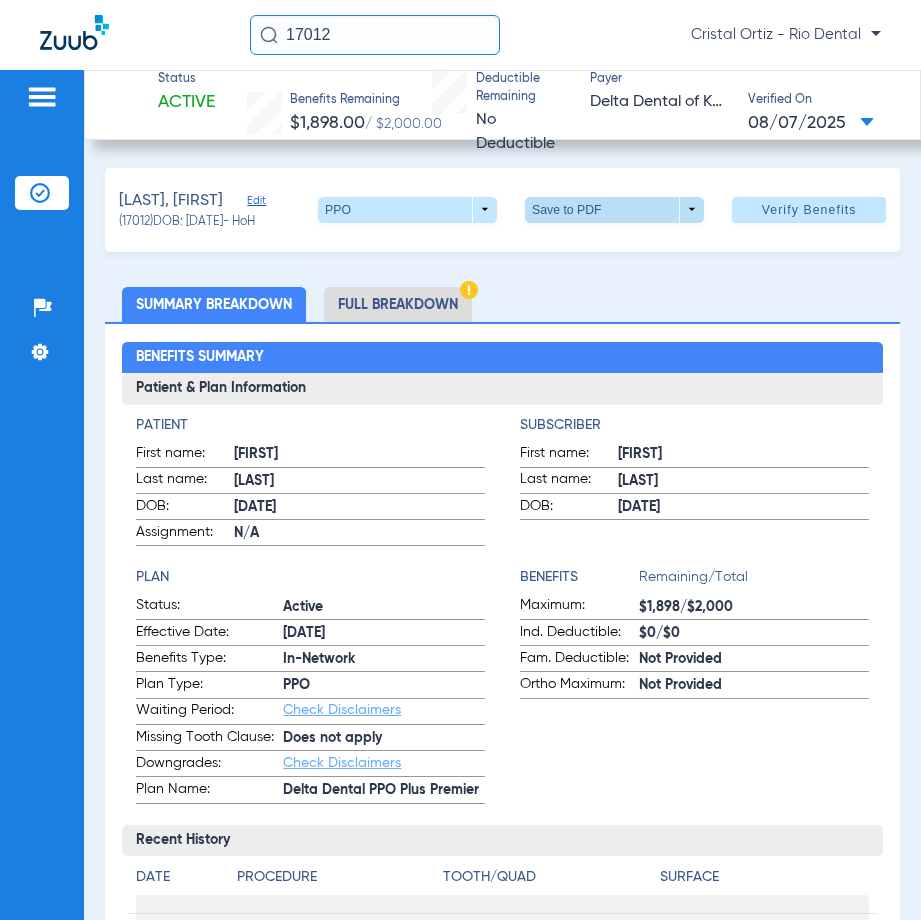 click 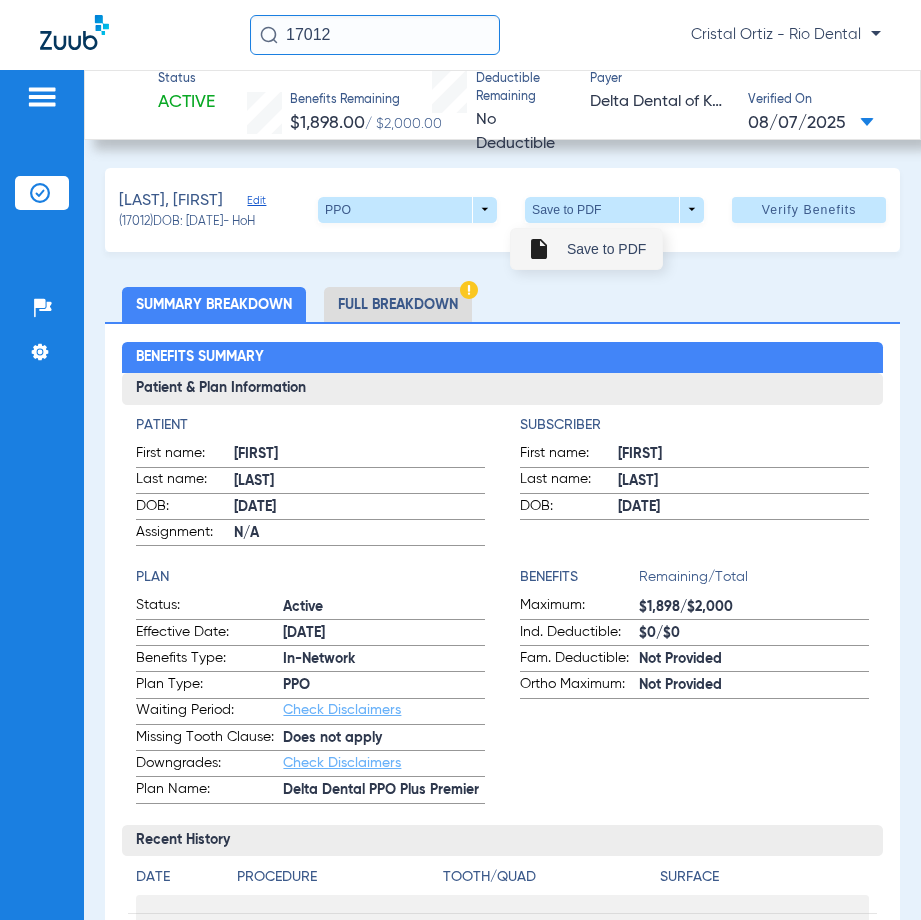 click on "insert_drive_file  Save to PDF" at bounding box center [586, 249] 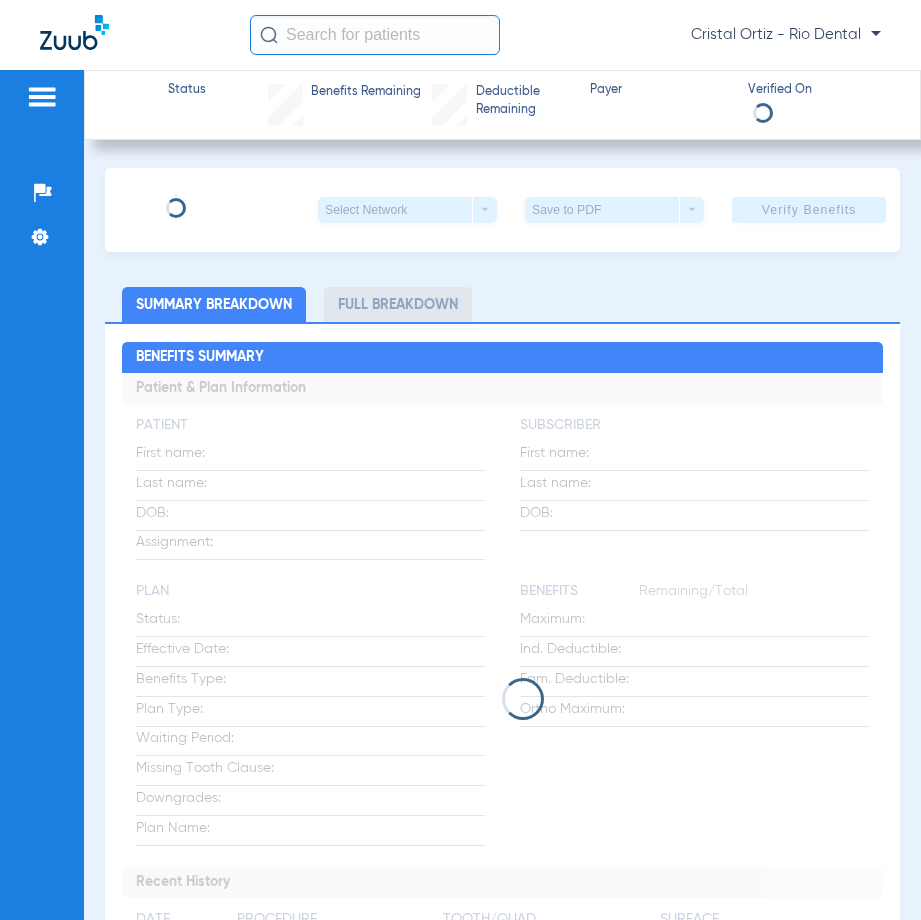 scroll, scrollTop: 0, scrollLeft: 0, axis: both 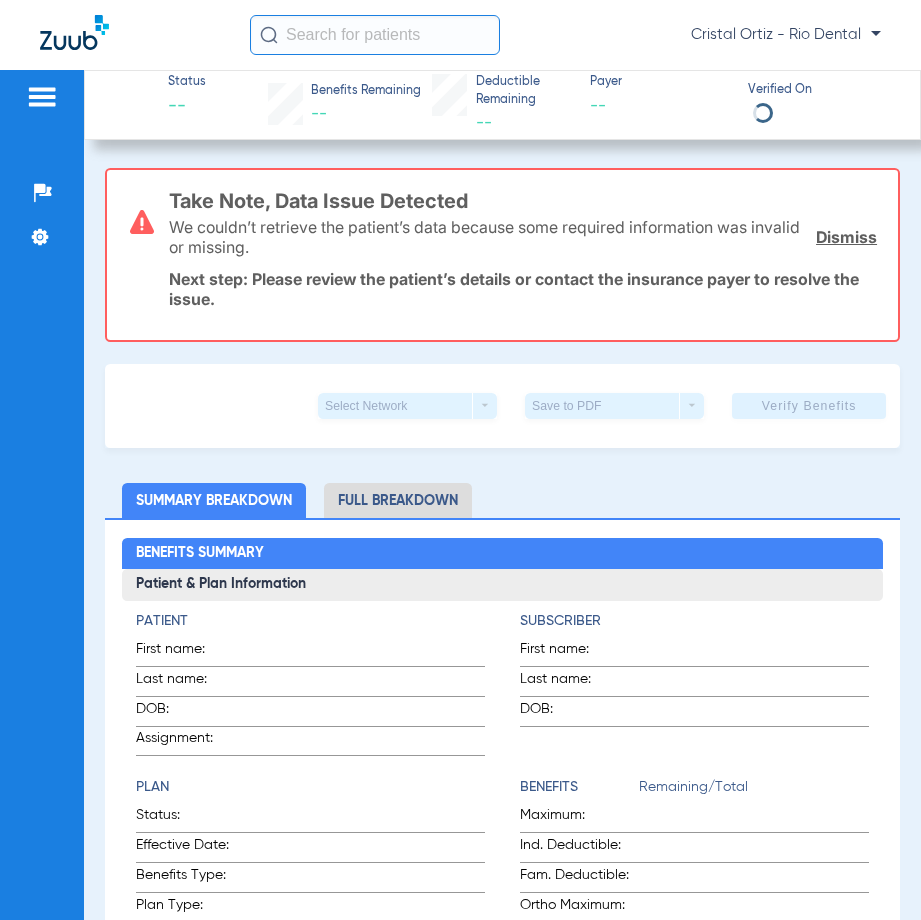click 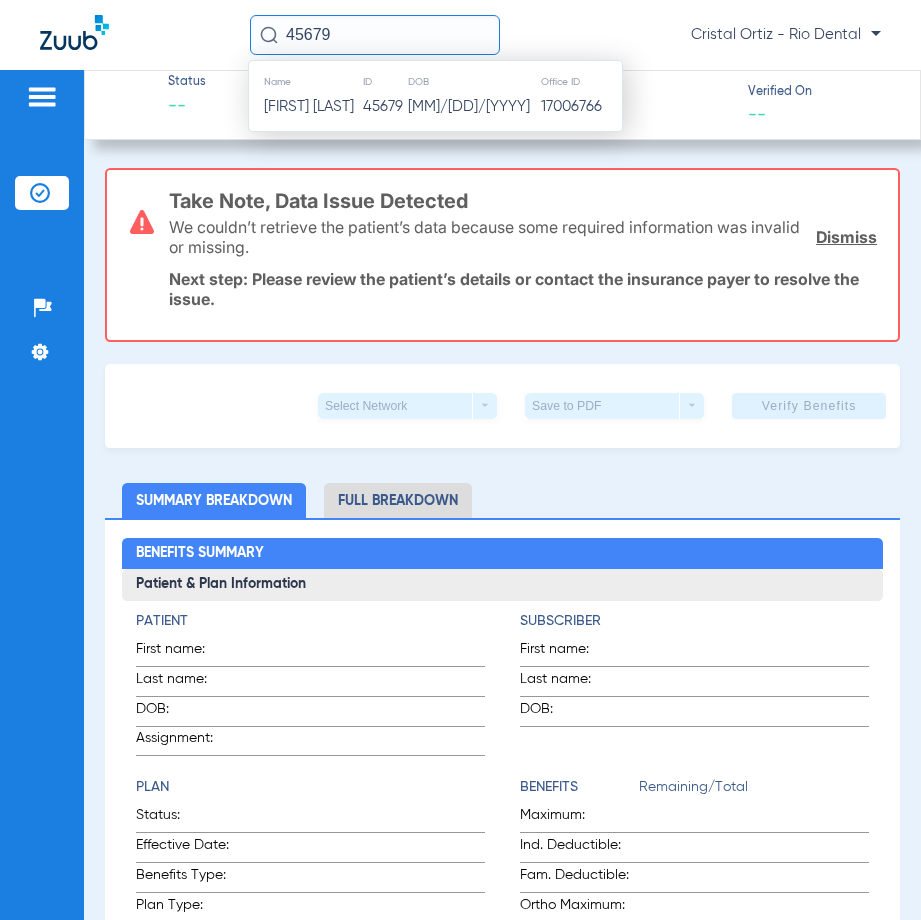 type on "45679" 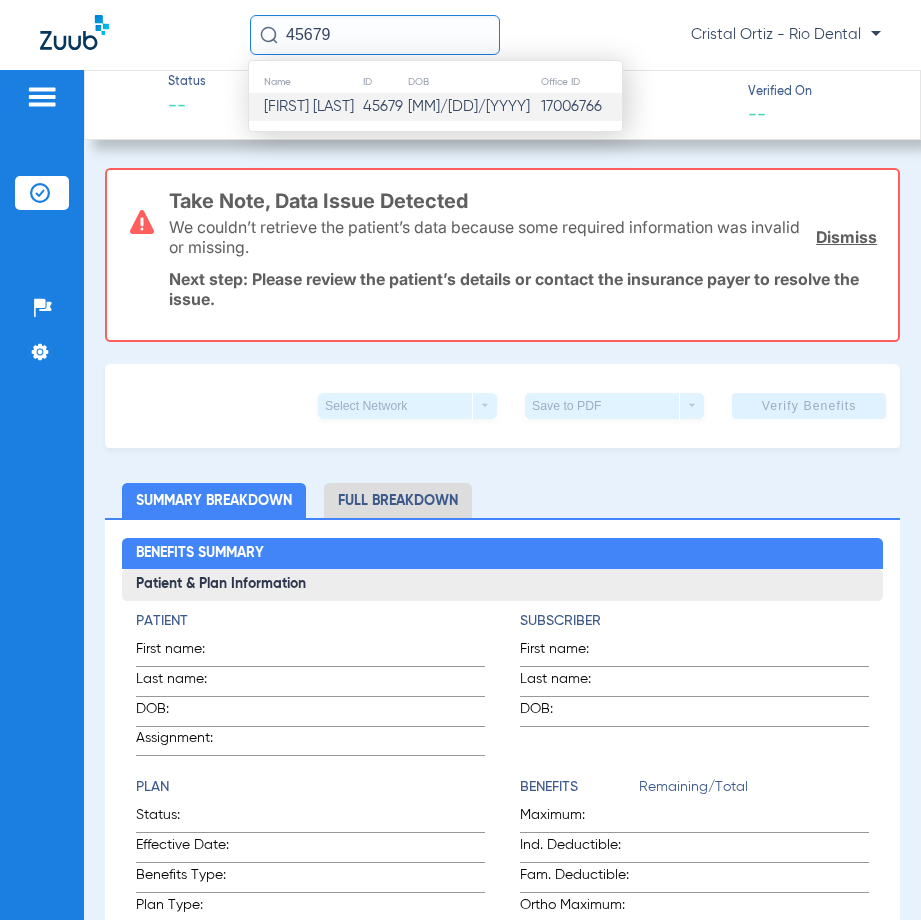 click on "45679" 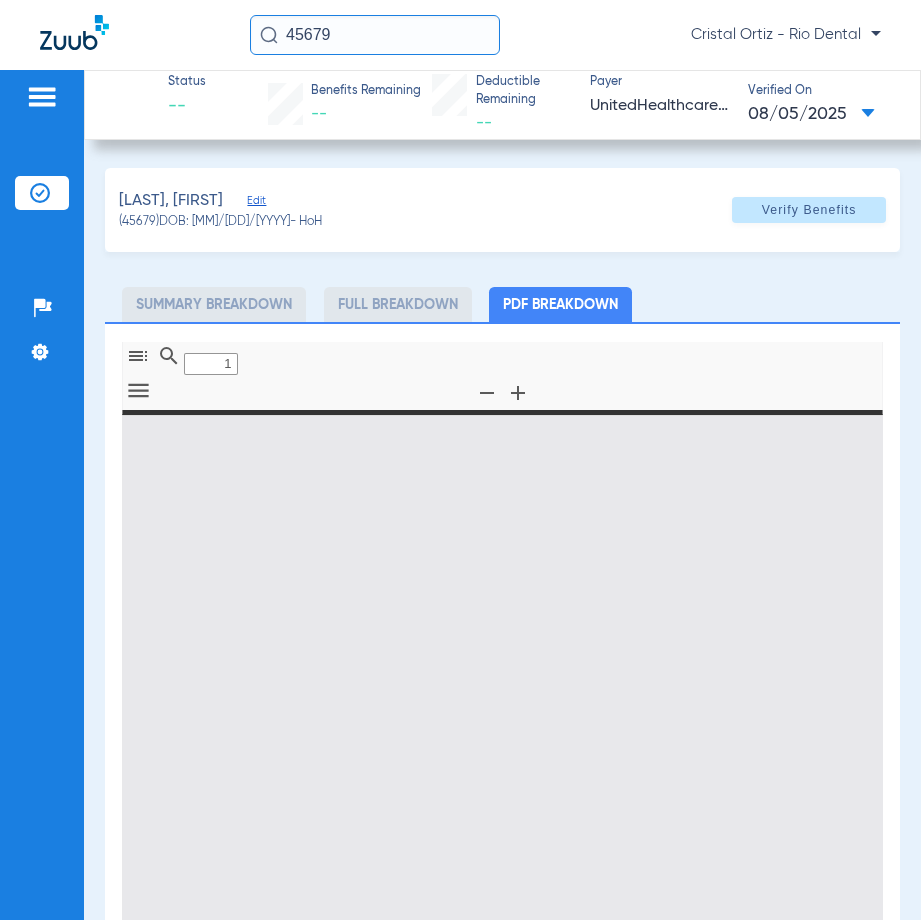 type on "0" 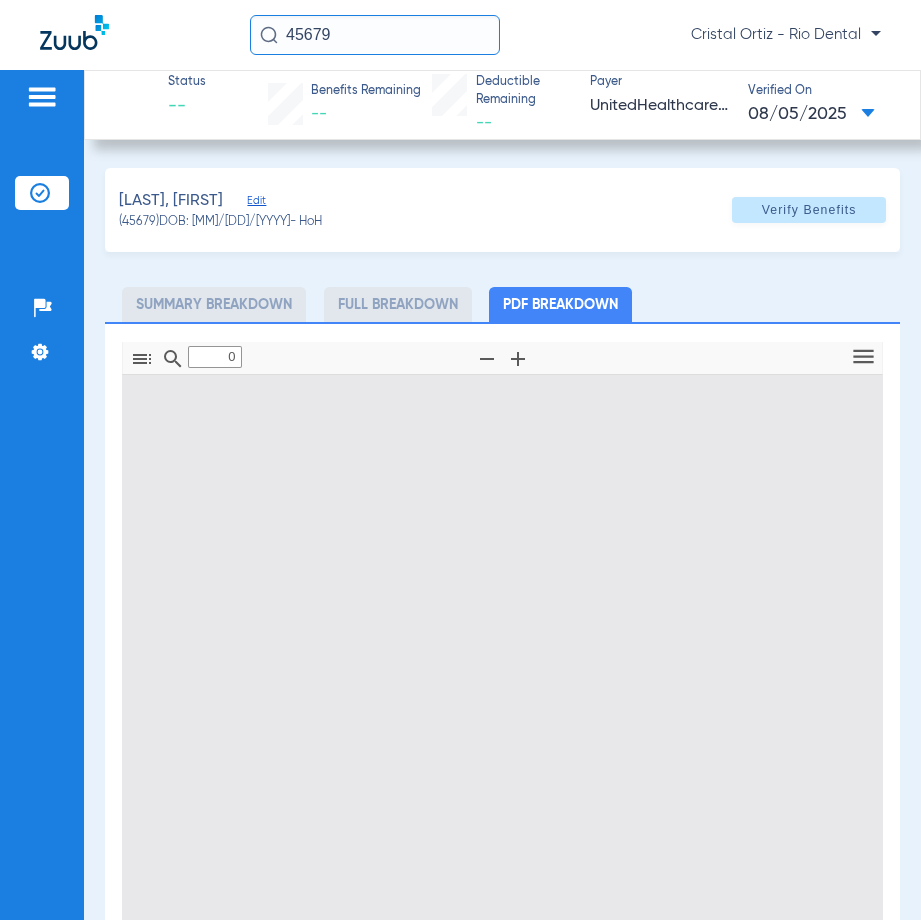type on "1" 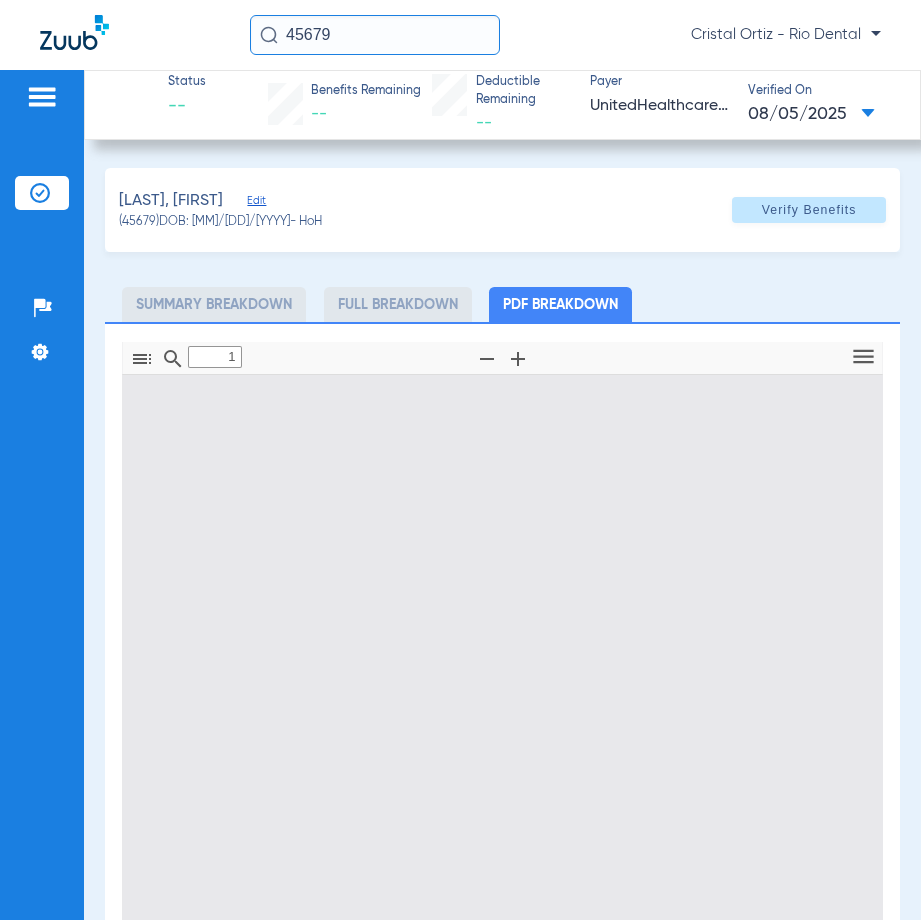 scroll, scrollTop: 10, scrollLeft: 0, axis: vertical 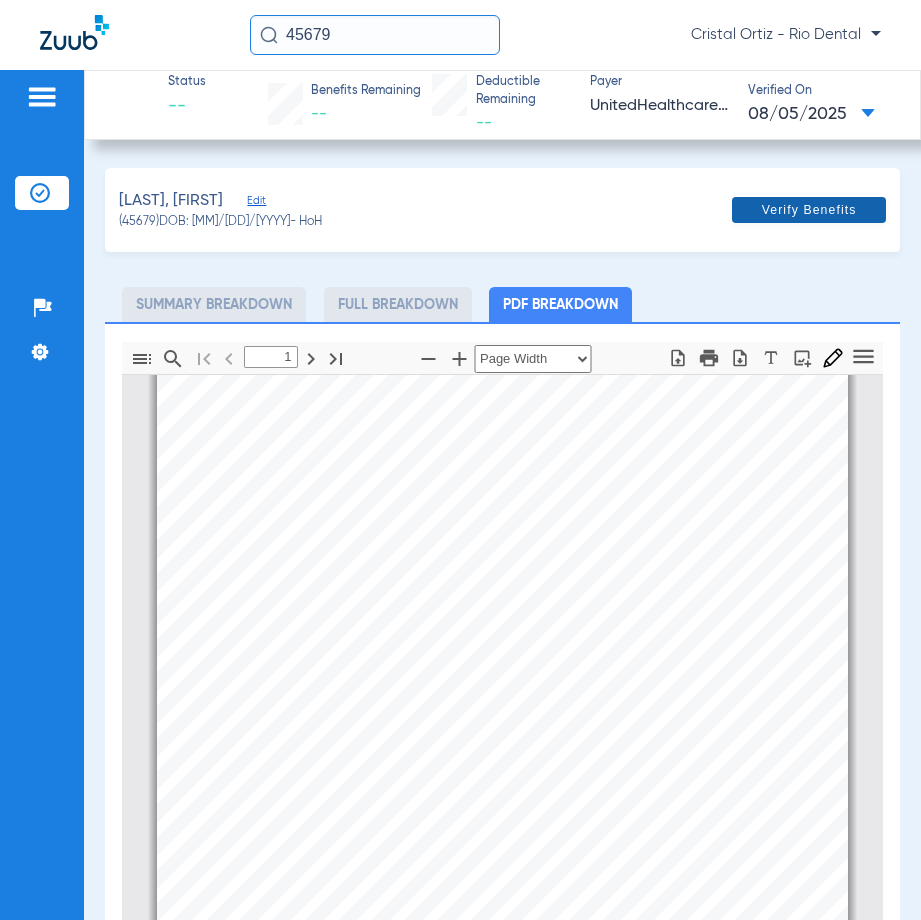 click on "Verify Benefits" 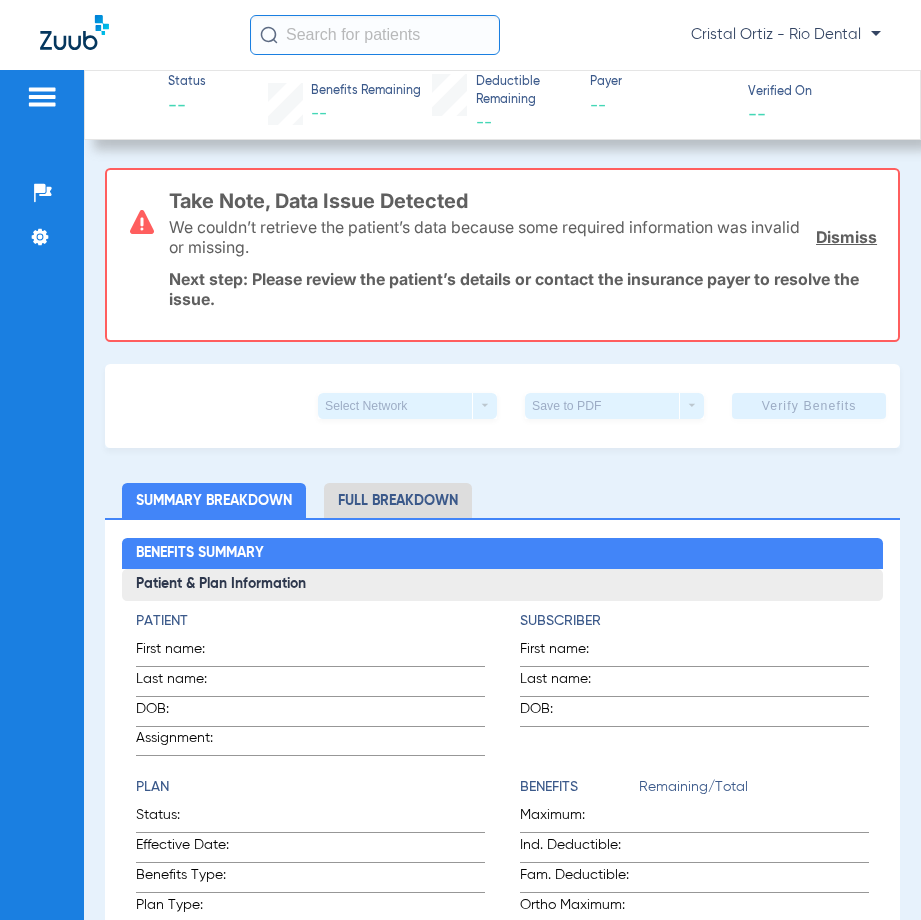 scroll, scrollTop: 0, scrollLeft: 0, axis: both 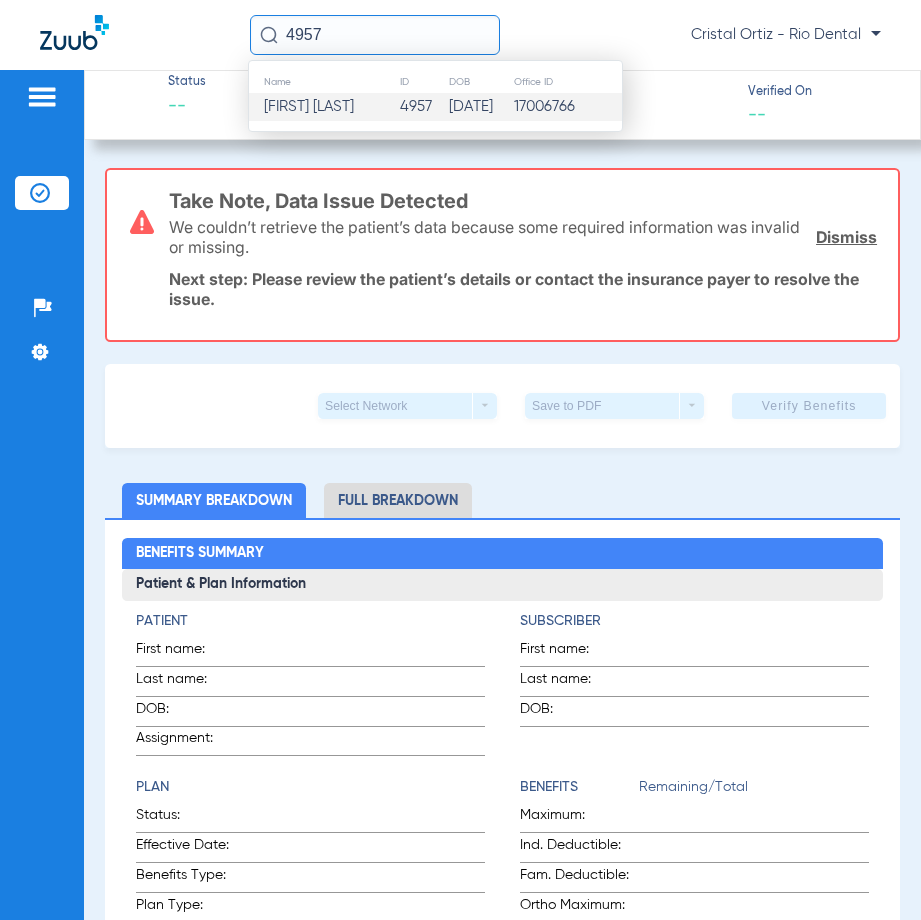 type on "4957" 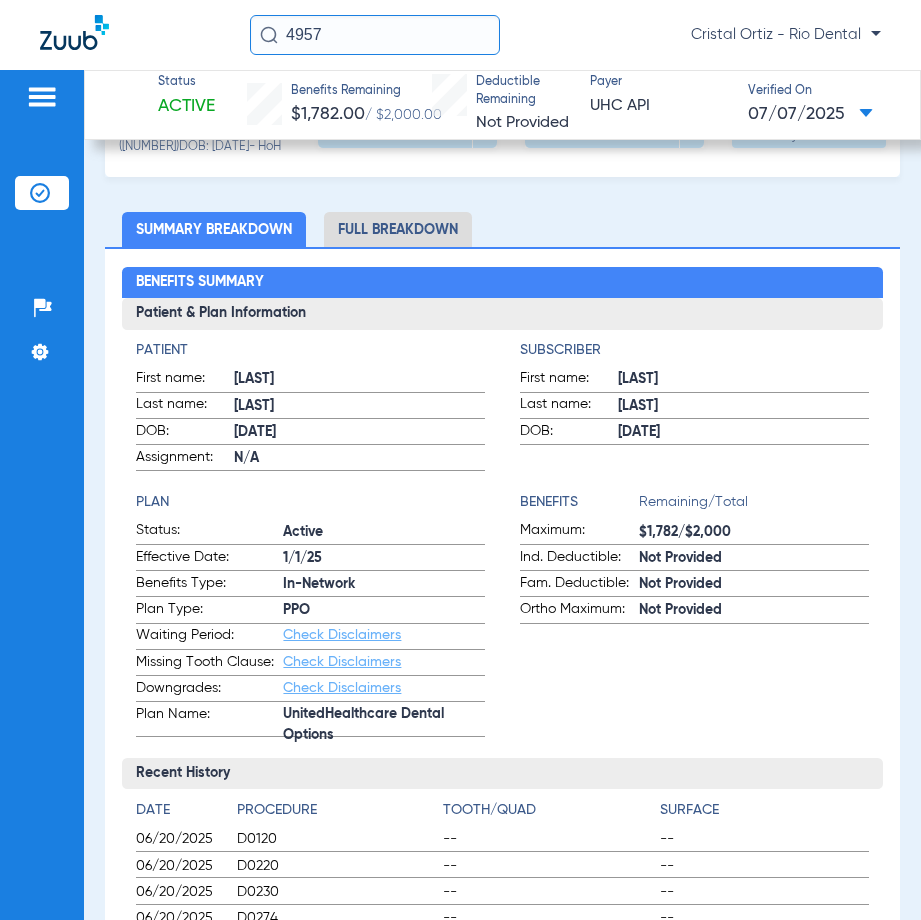 scroll, scrollTop: 0, scrollLeft: 0, axis: both 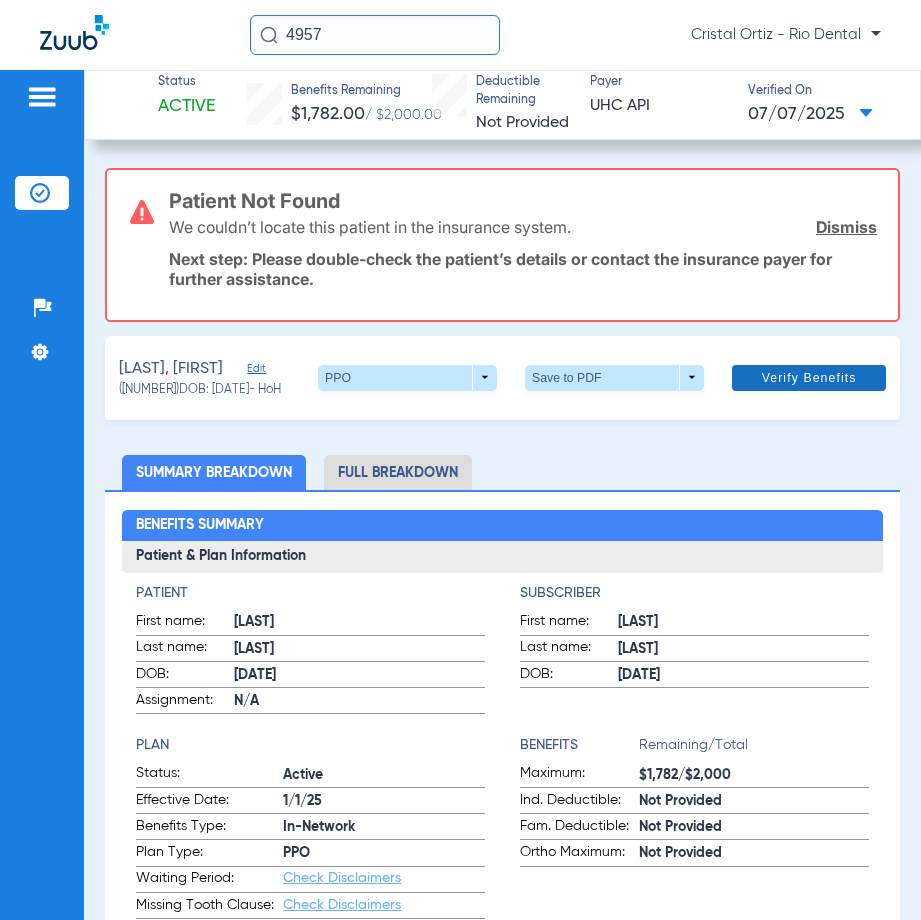 click on "Verify Benefits" 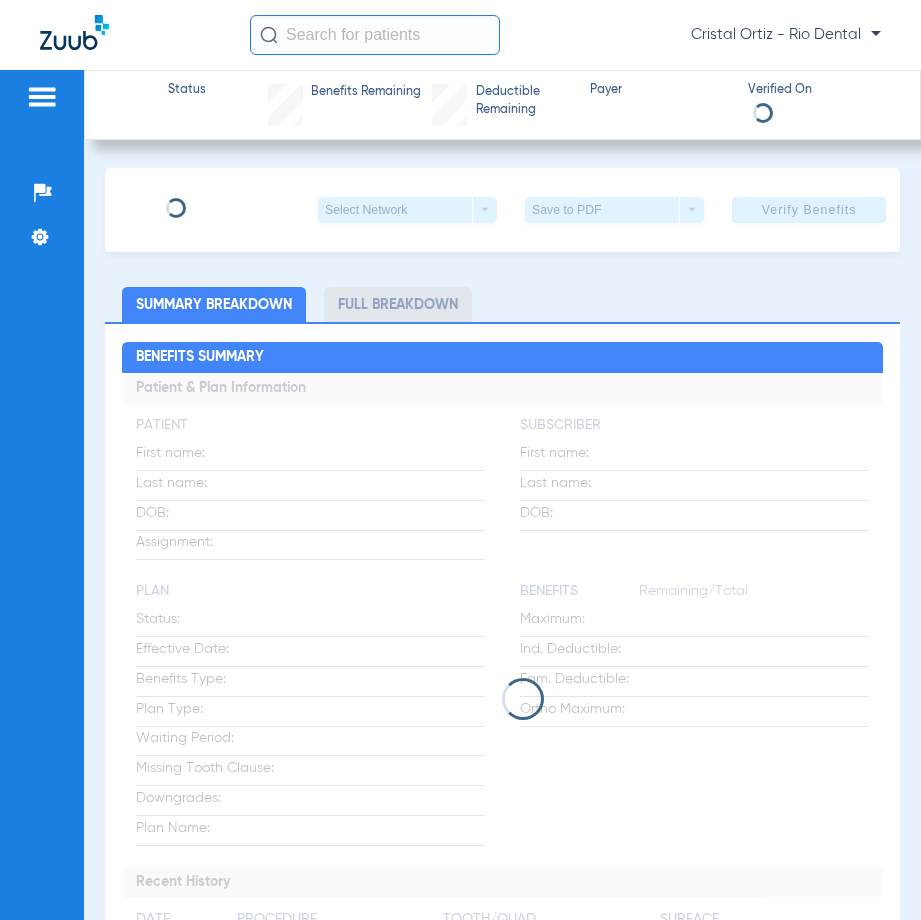 scroll, scrollTop: 0, scrollLeft: 0, axis: both 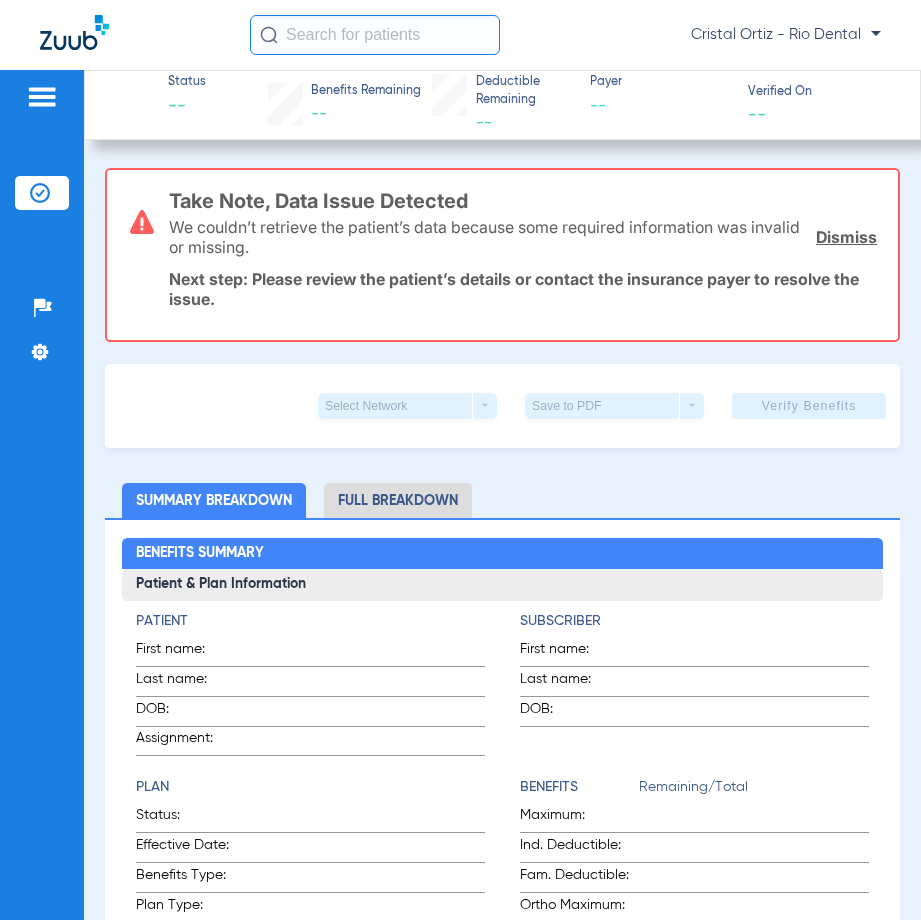 click 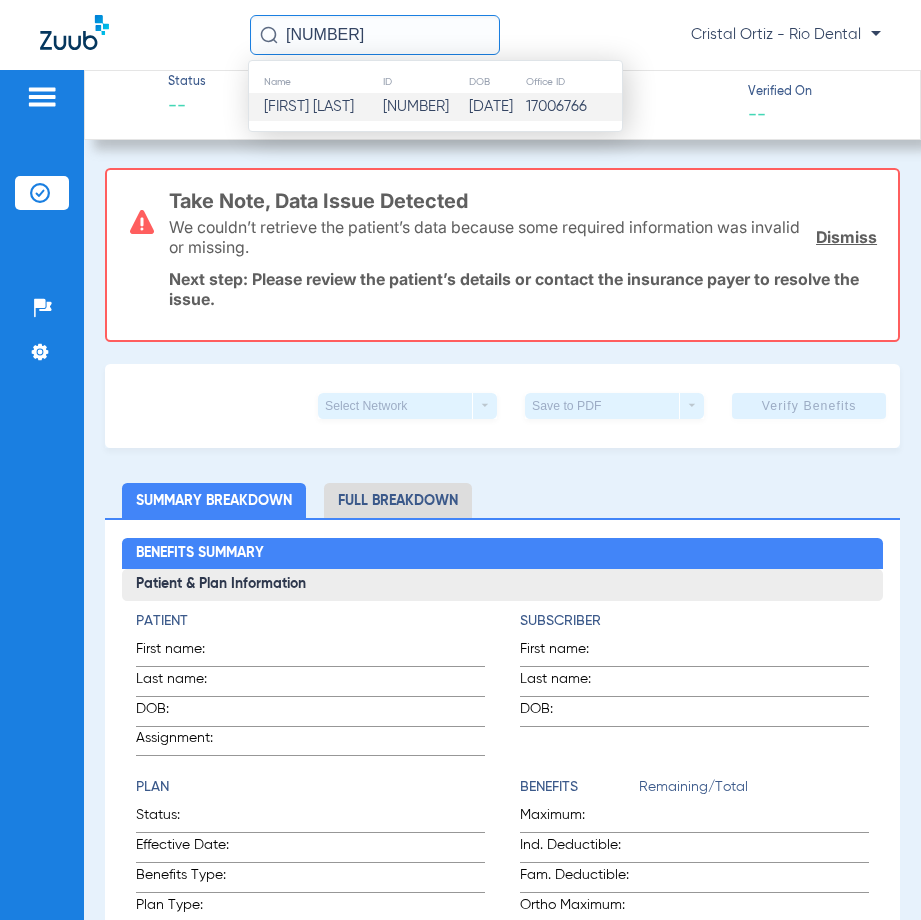 type on "[NUMBER]" 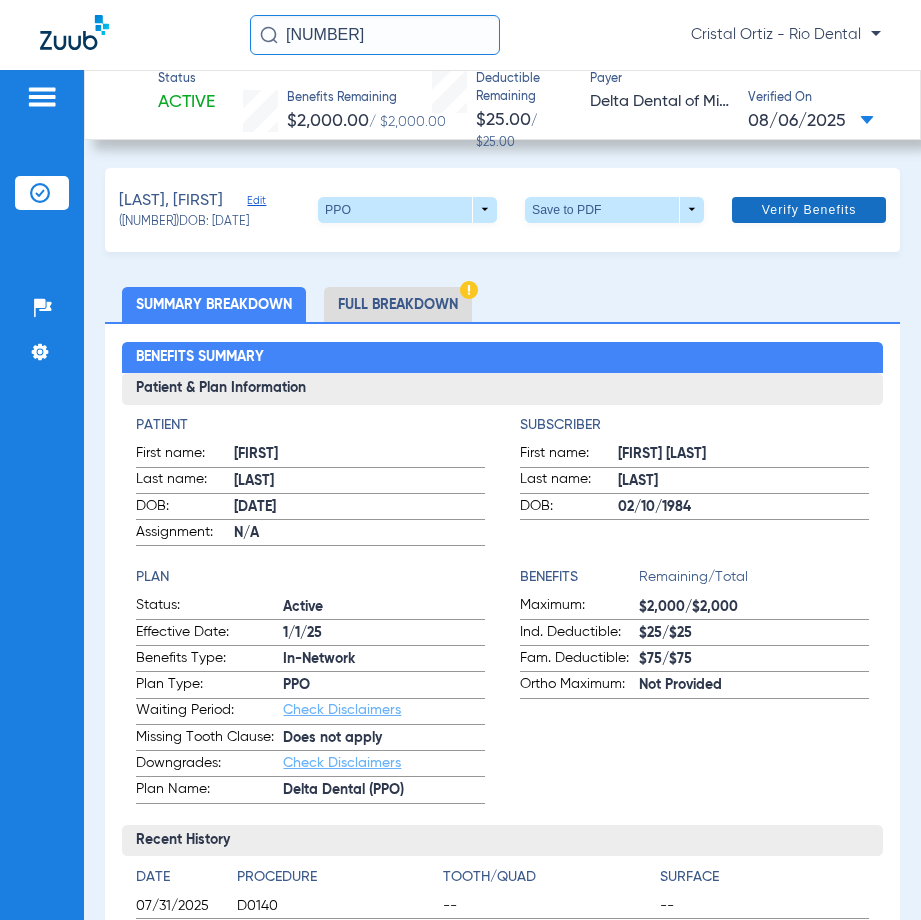 click on "Verify Benefits" 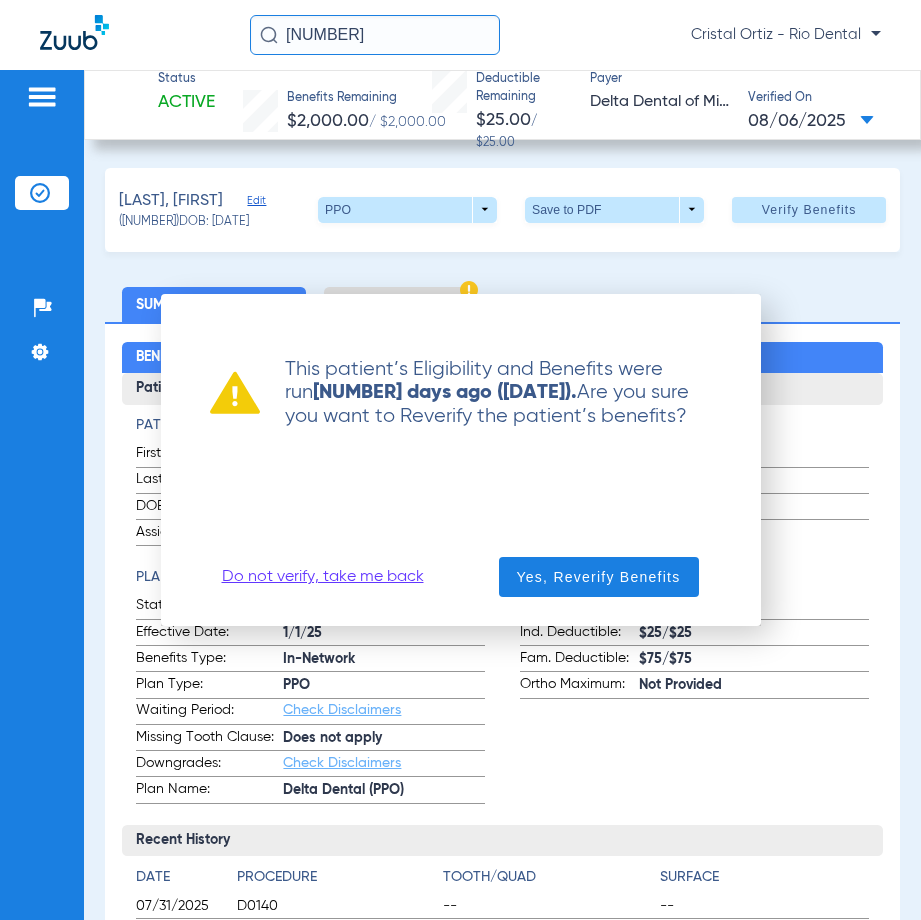 click on "Do not verify, take me back" at bounding box center (323, 577) 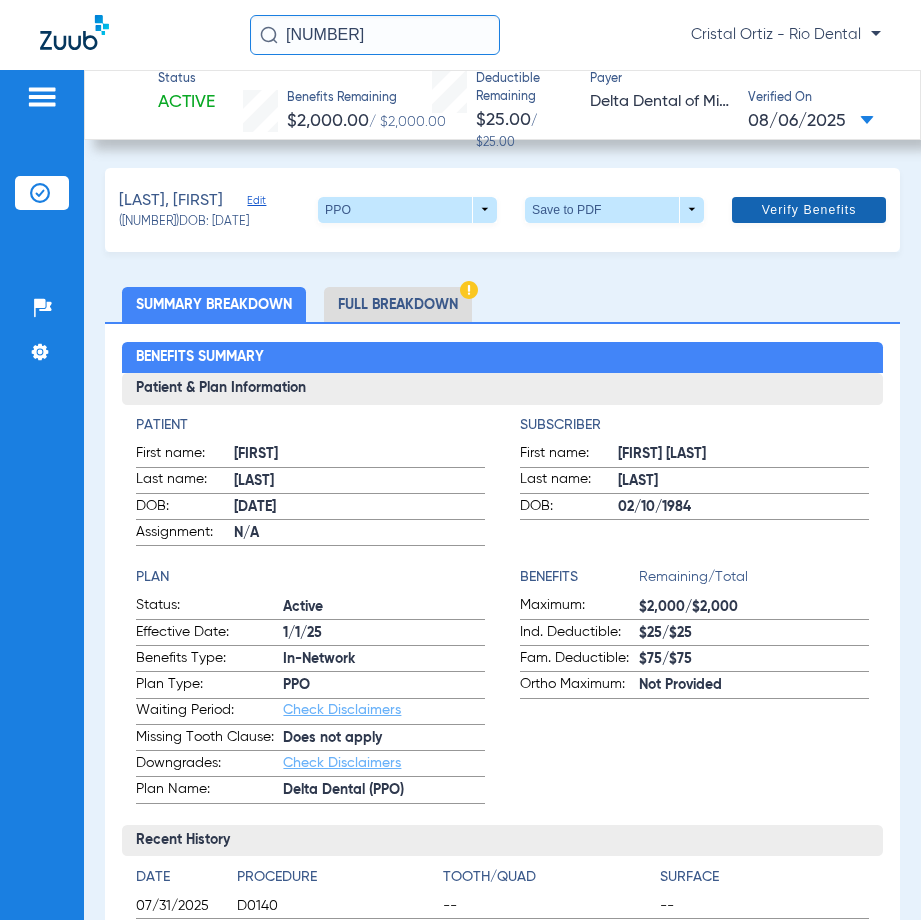 click on "Verify Benefits" 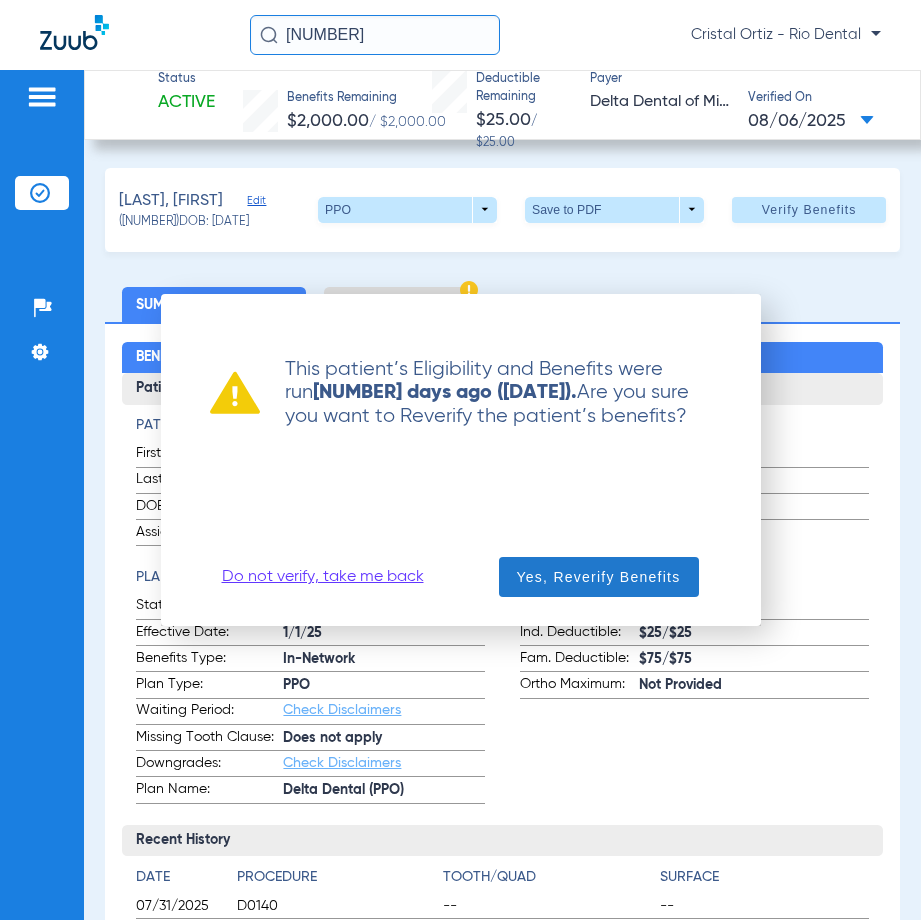 click on "Yes, Reverify Benefits" at bounding box center (599, 577) 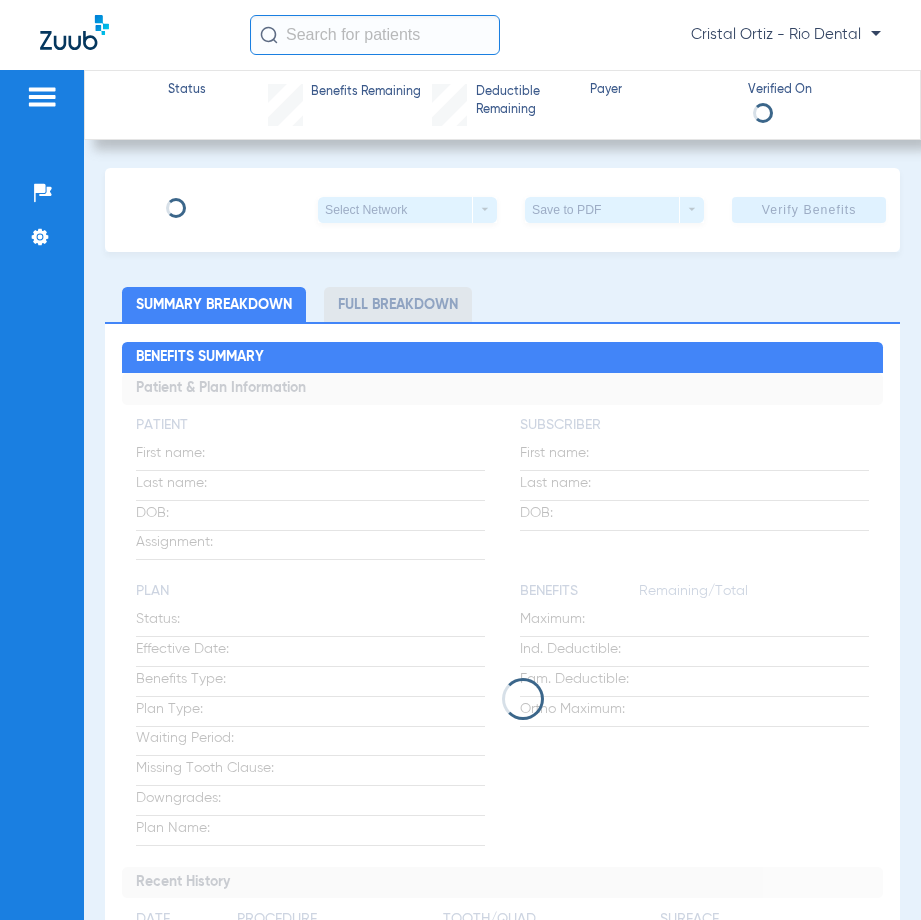 scroll, scrollTop: 0, scrollLeft: 0, axis: both 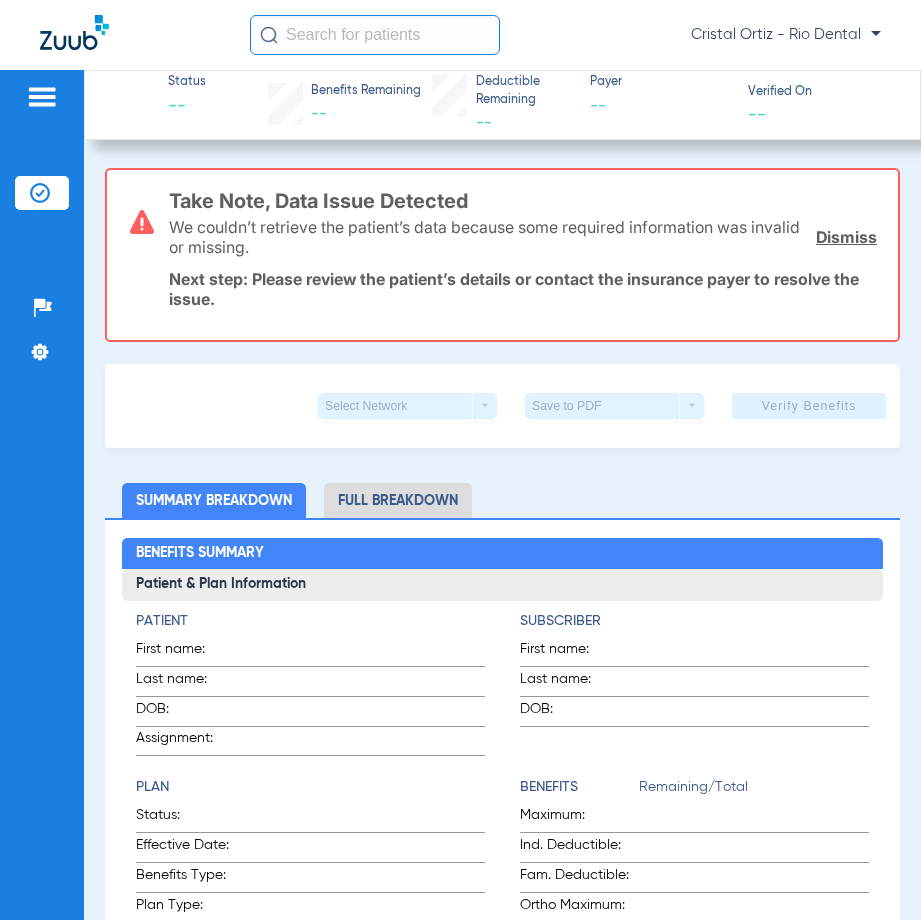 click 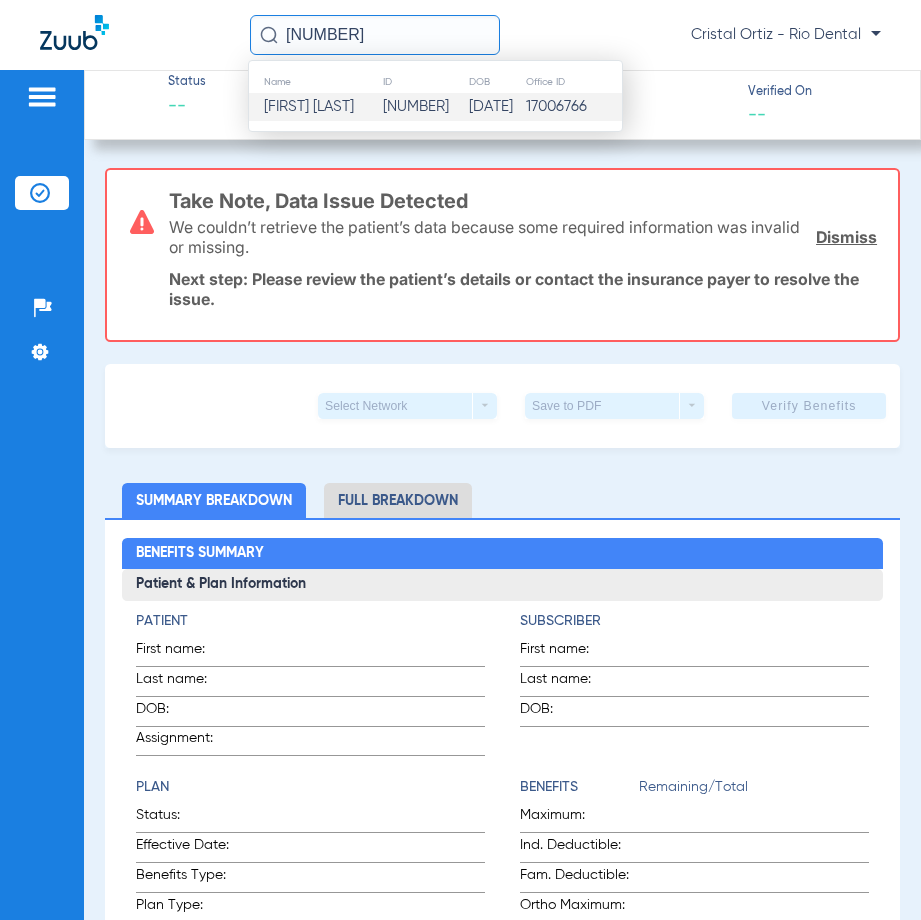 type on "[NUMBER]" 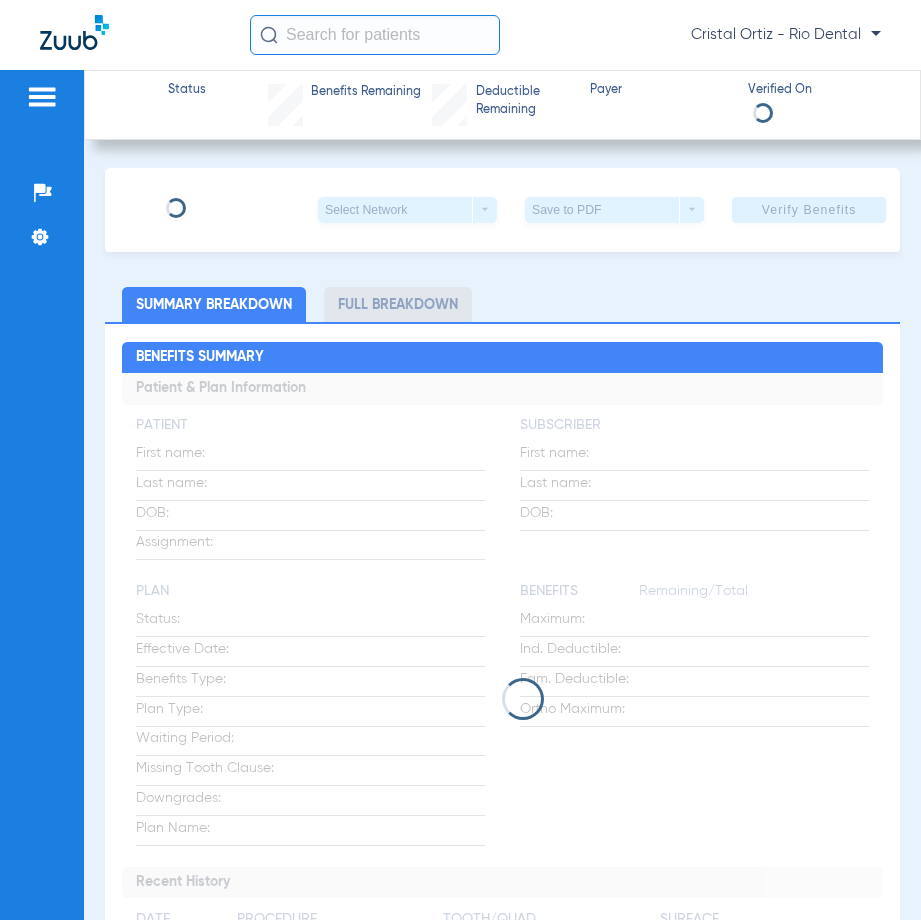 scroll, scrollTop: 0, scrollLeft: 0, axis: both 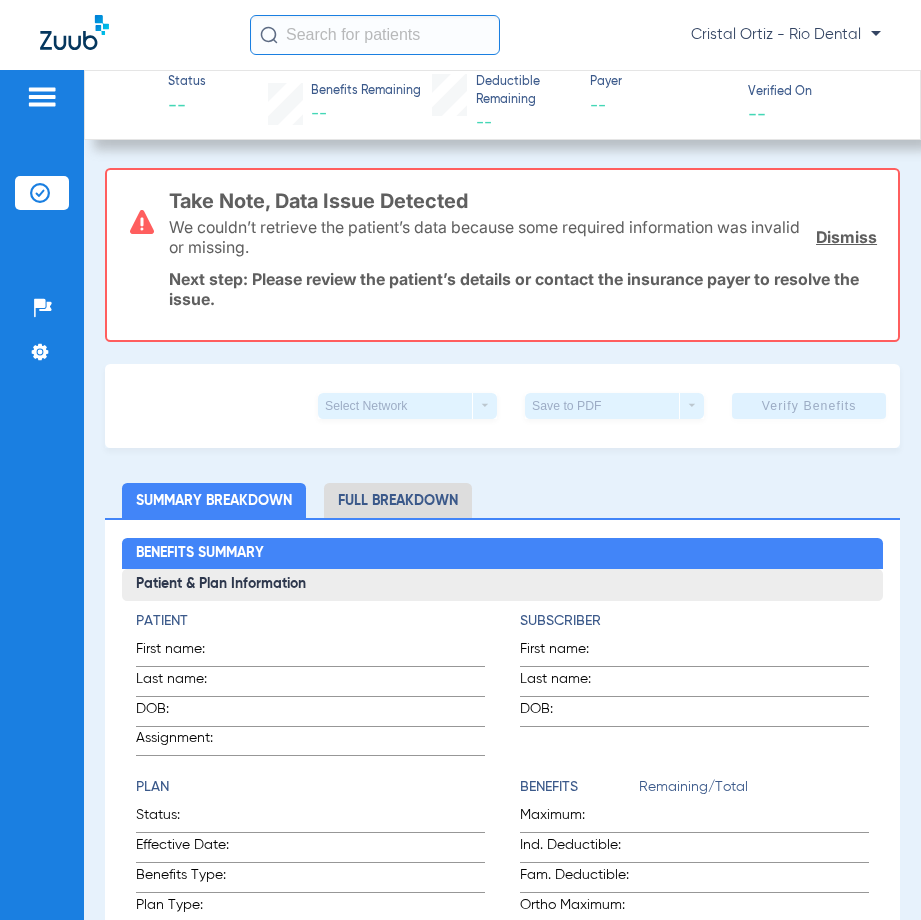 click 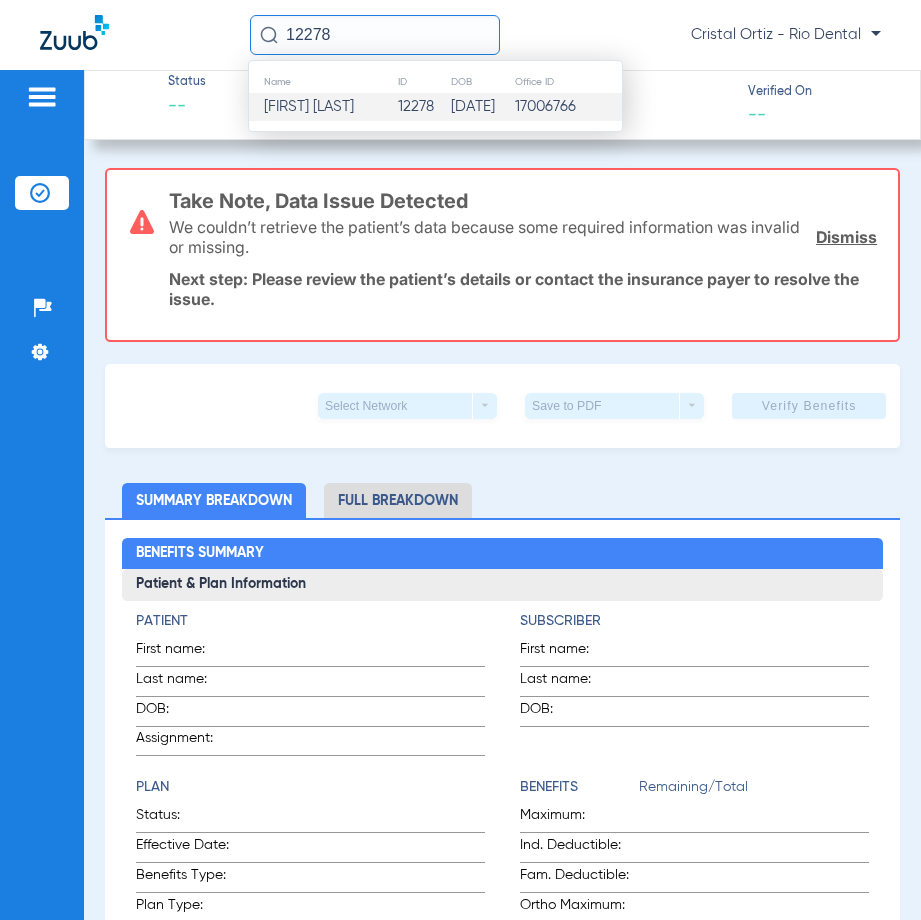 type on "12278" 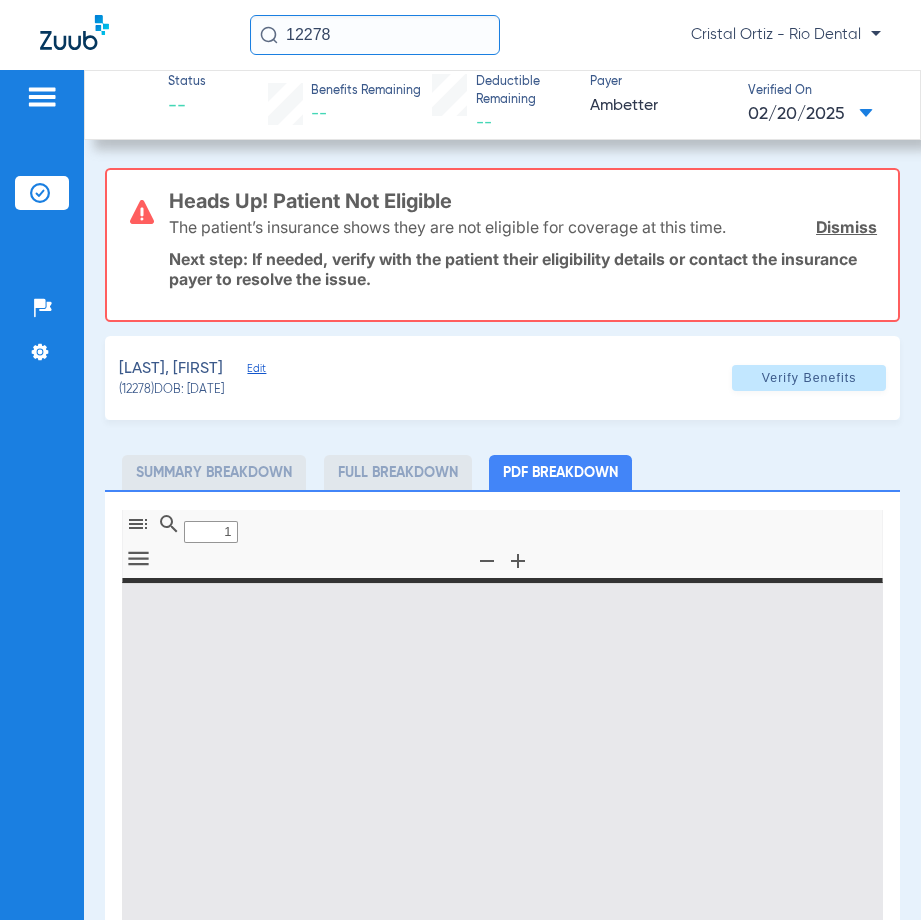 type on "0" 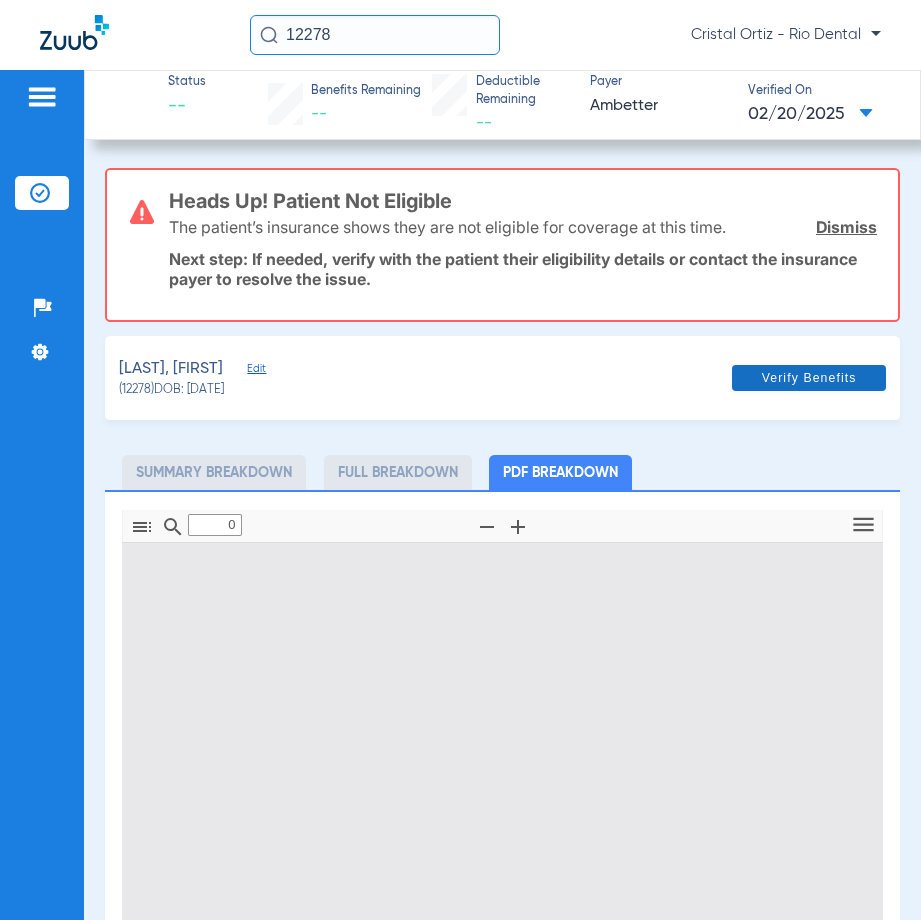 type on "1" 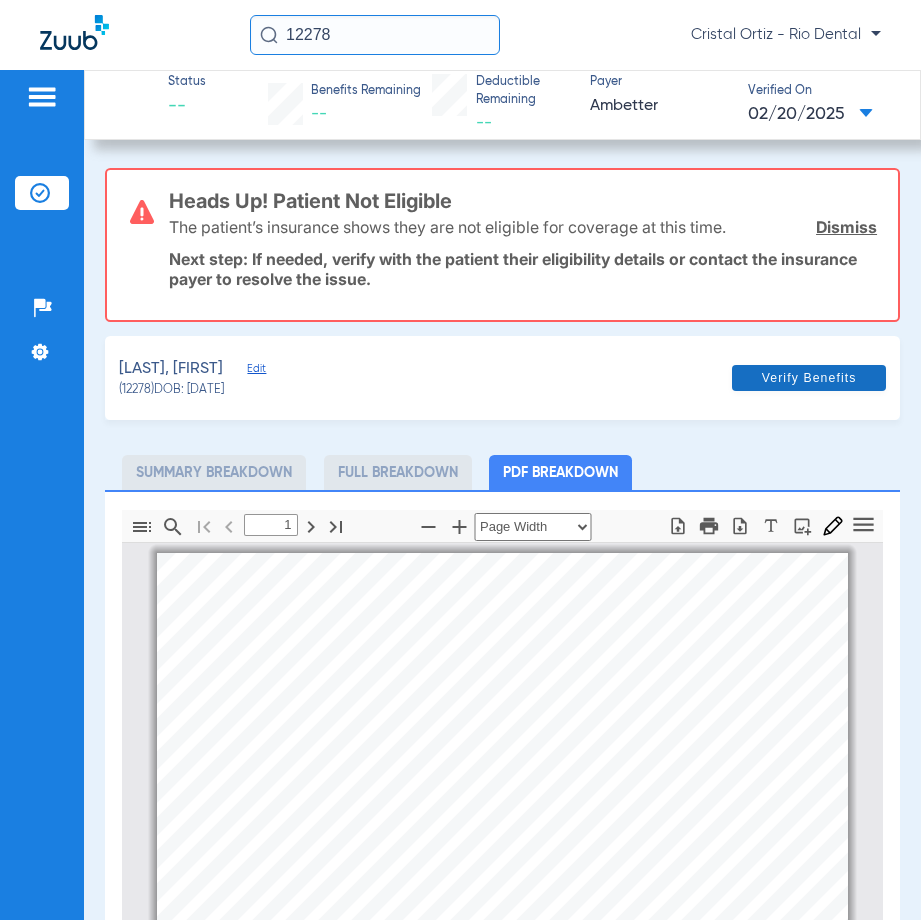 scroll, scrollTop: 10, scrollLeft: 0, axis: vertical 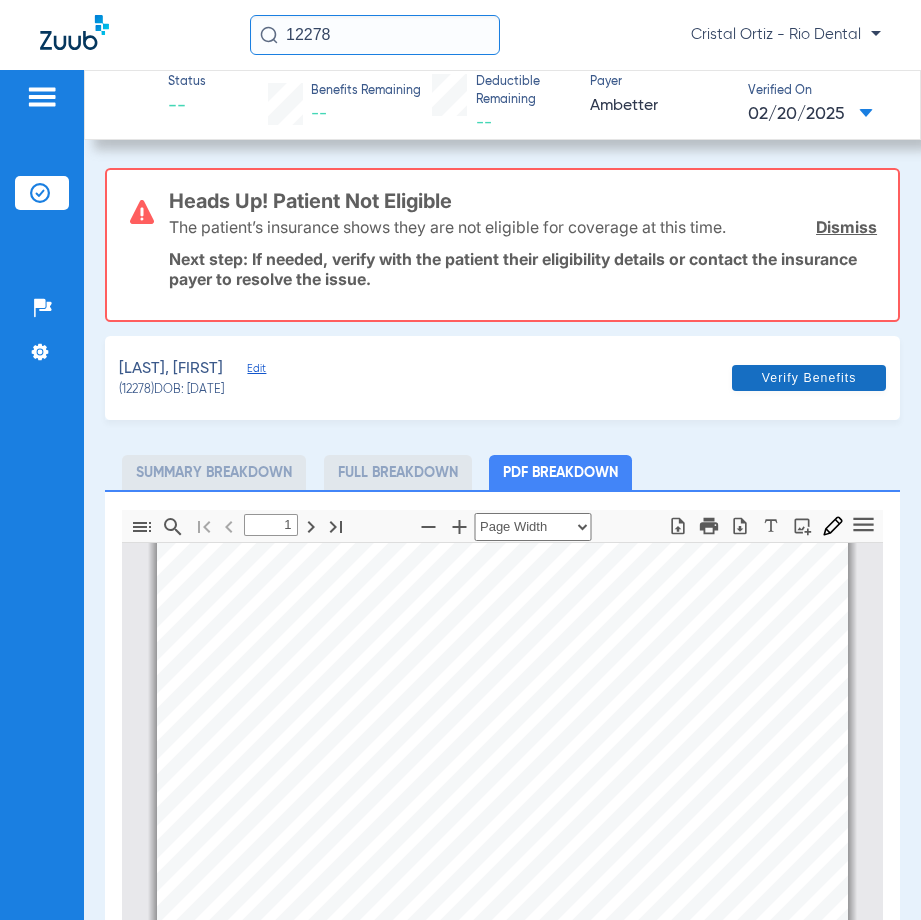 click on "Verify Benefits" 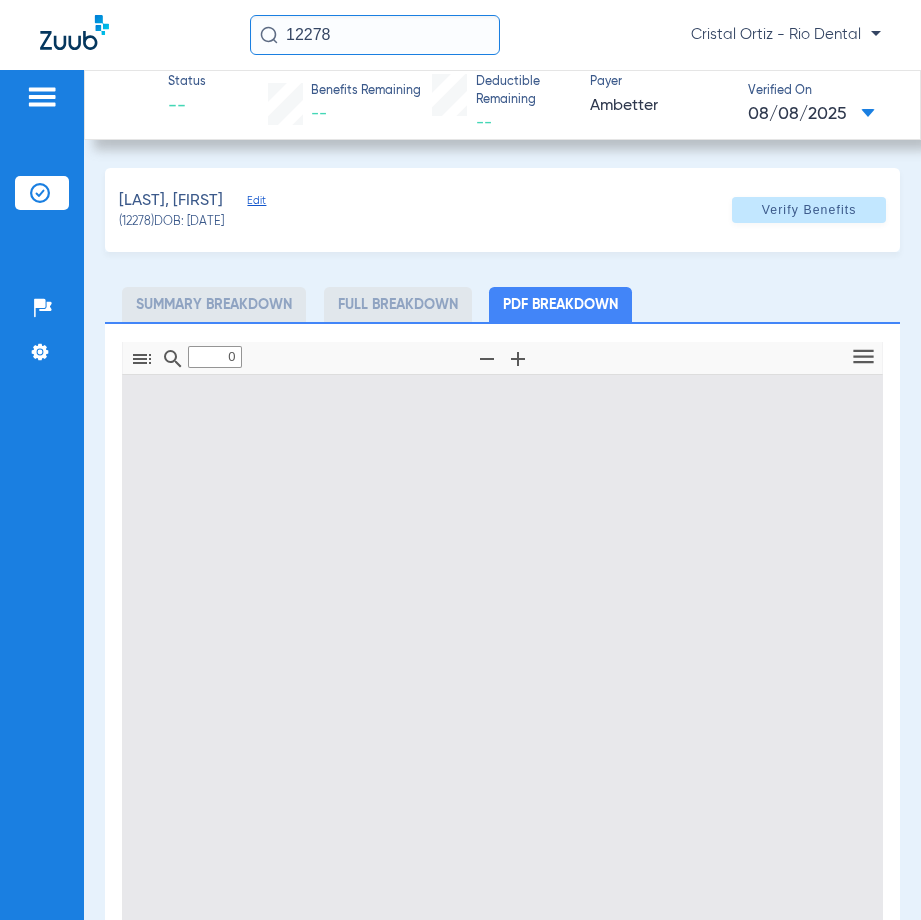 type on "1" 